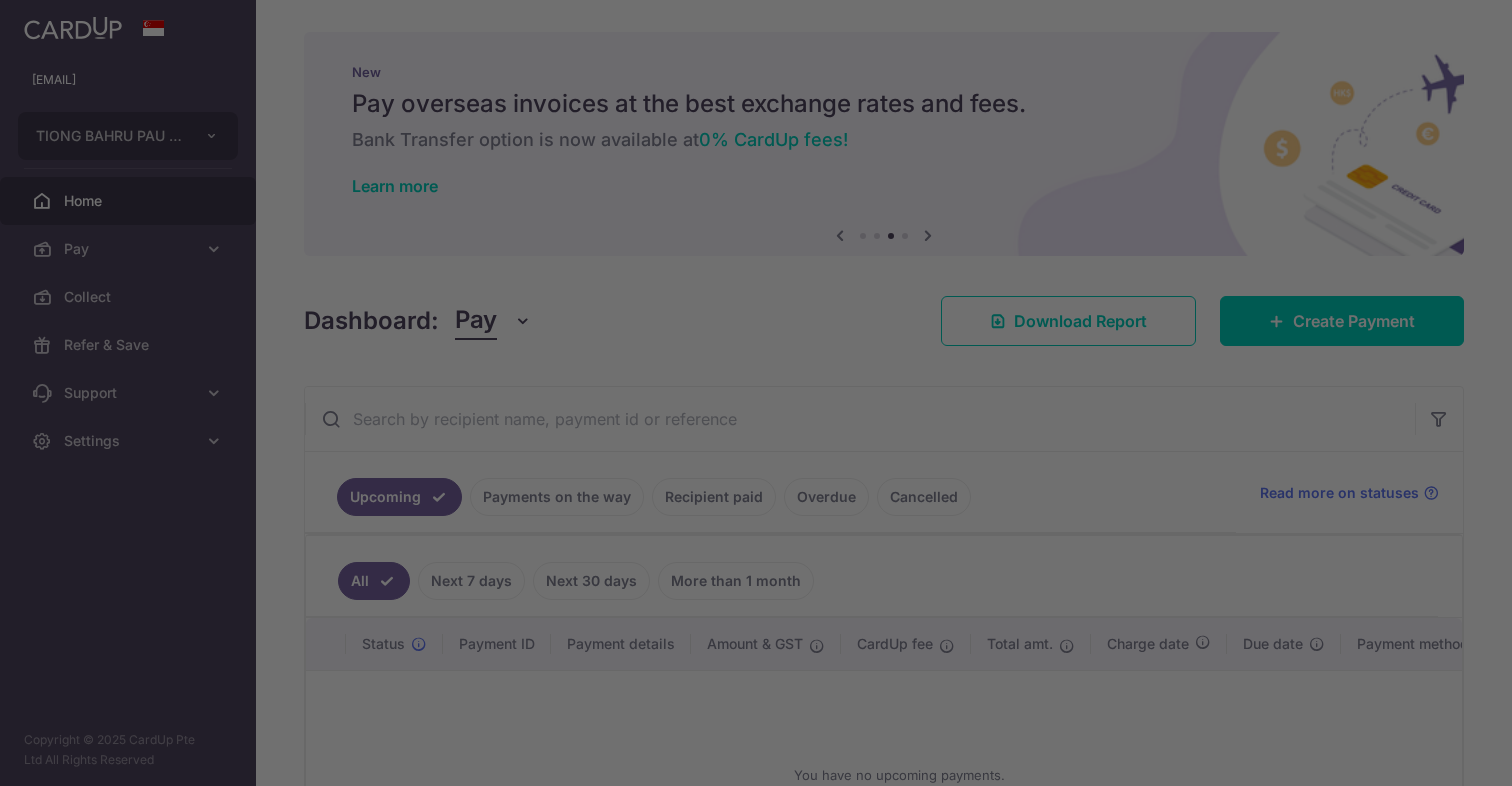 scroll, scrollTop: 0, scrollLeft: 0, axis: both 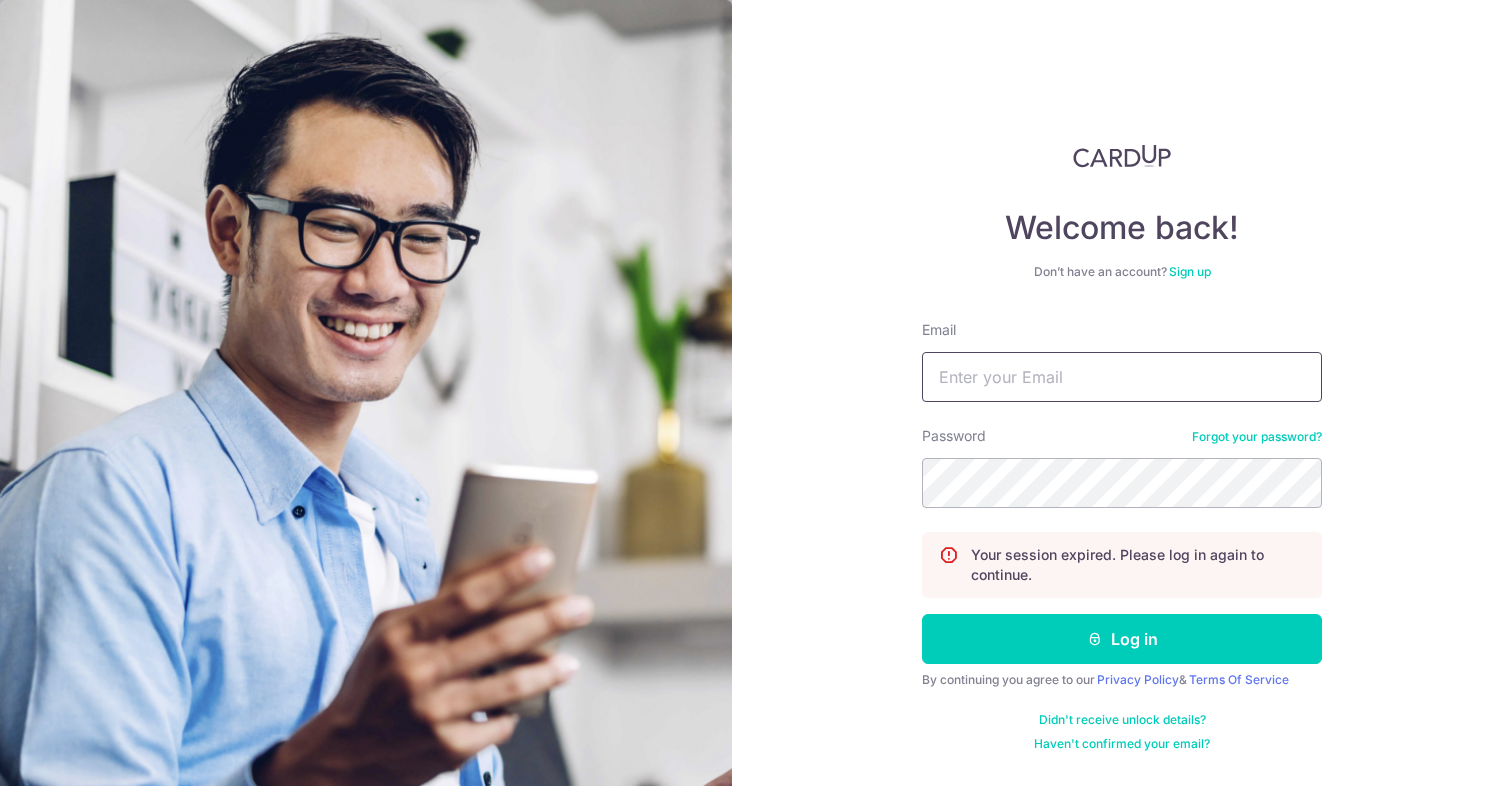 click on "Email" at bounding box center [1122, 377] 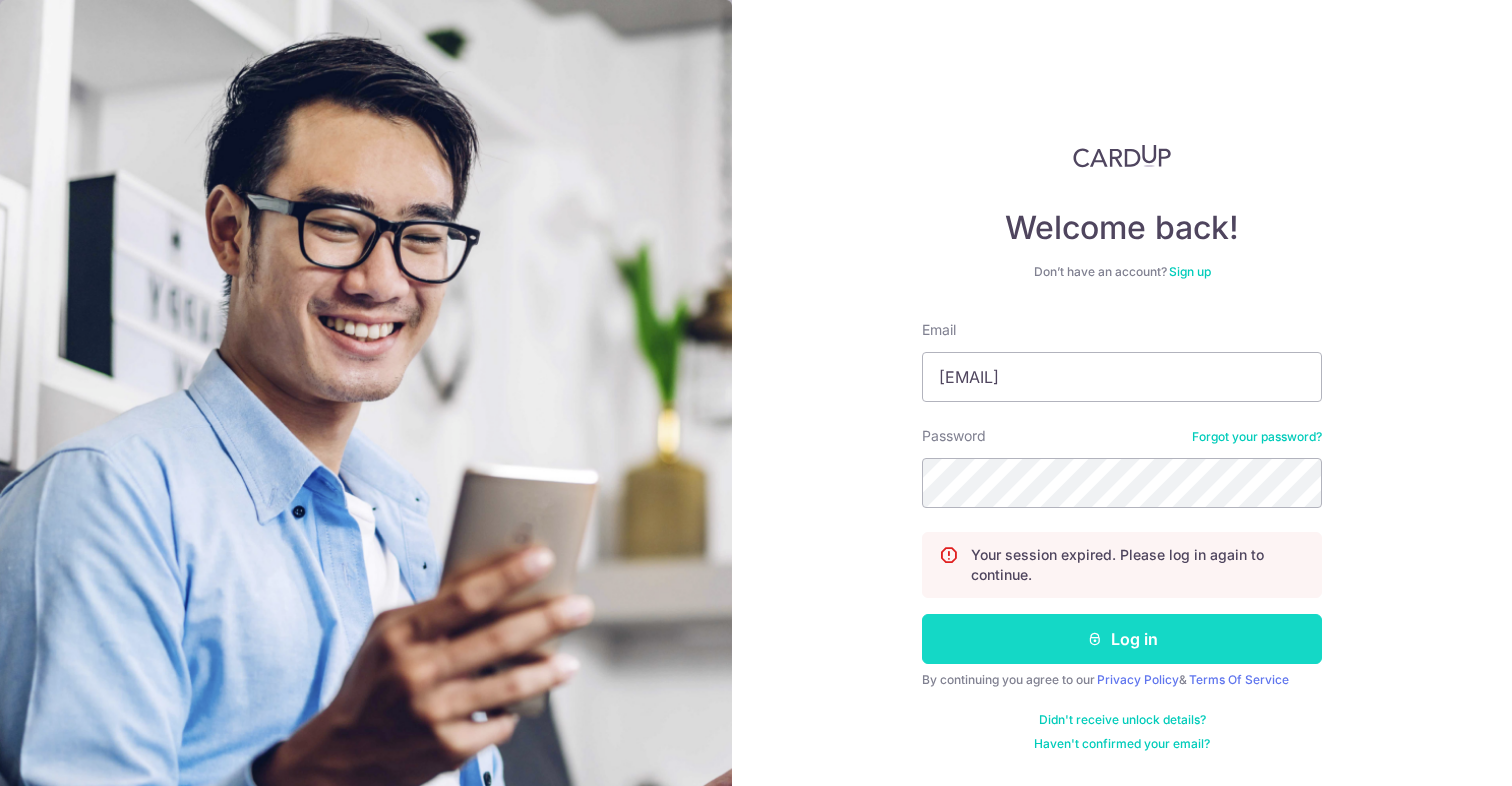 click on "Log in" at bounding box center [1122, 639] 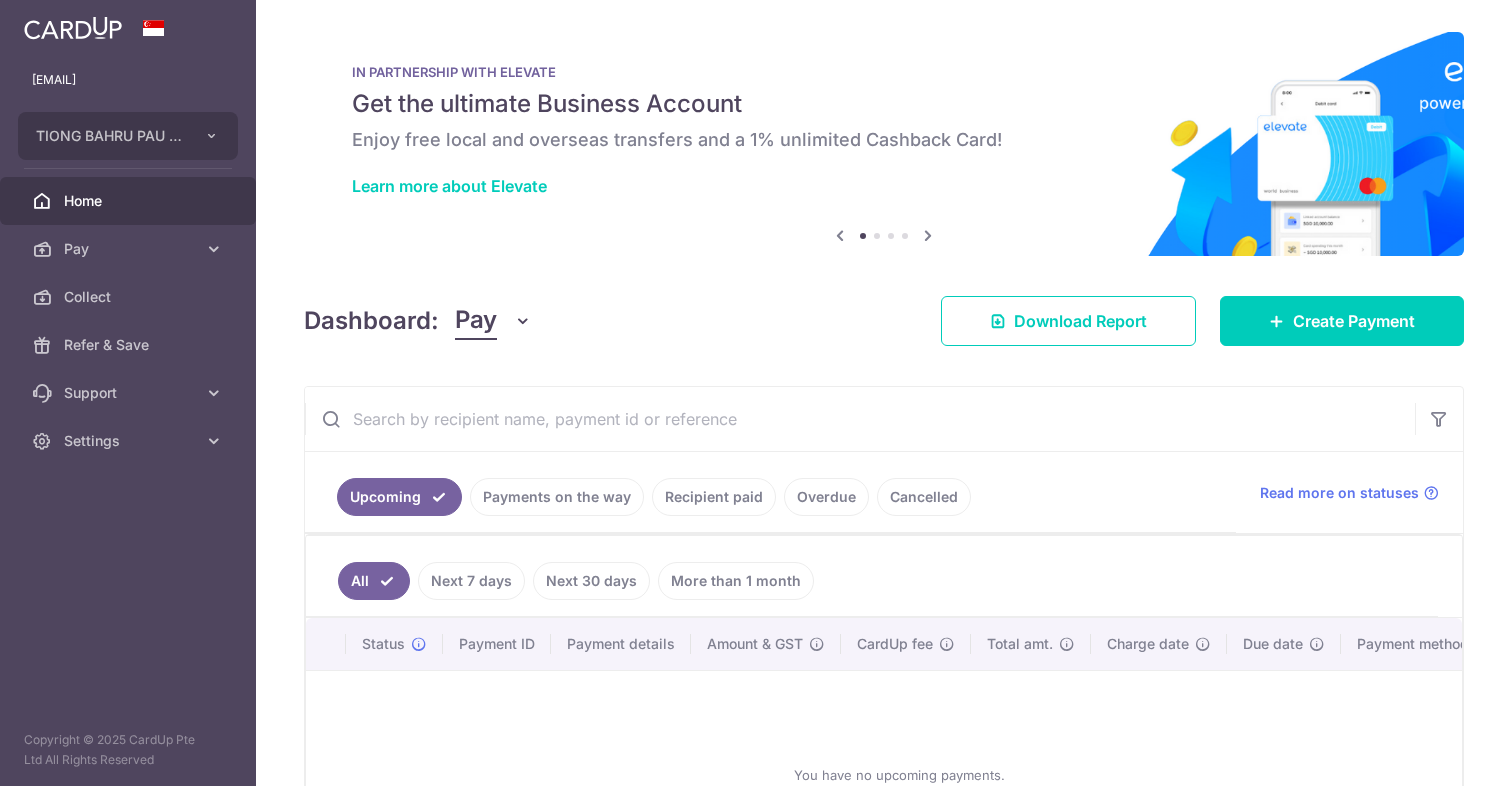 scroll, scrollTop: 0, scrollLeft: 0, axis: both 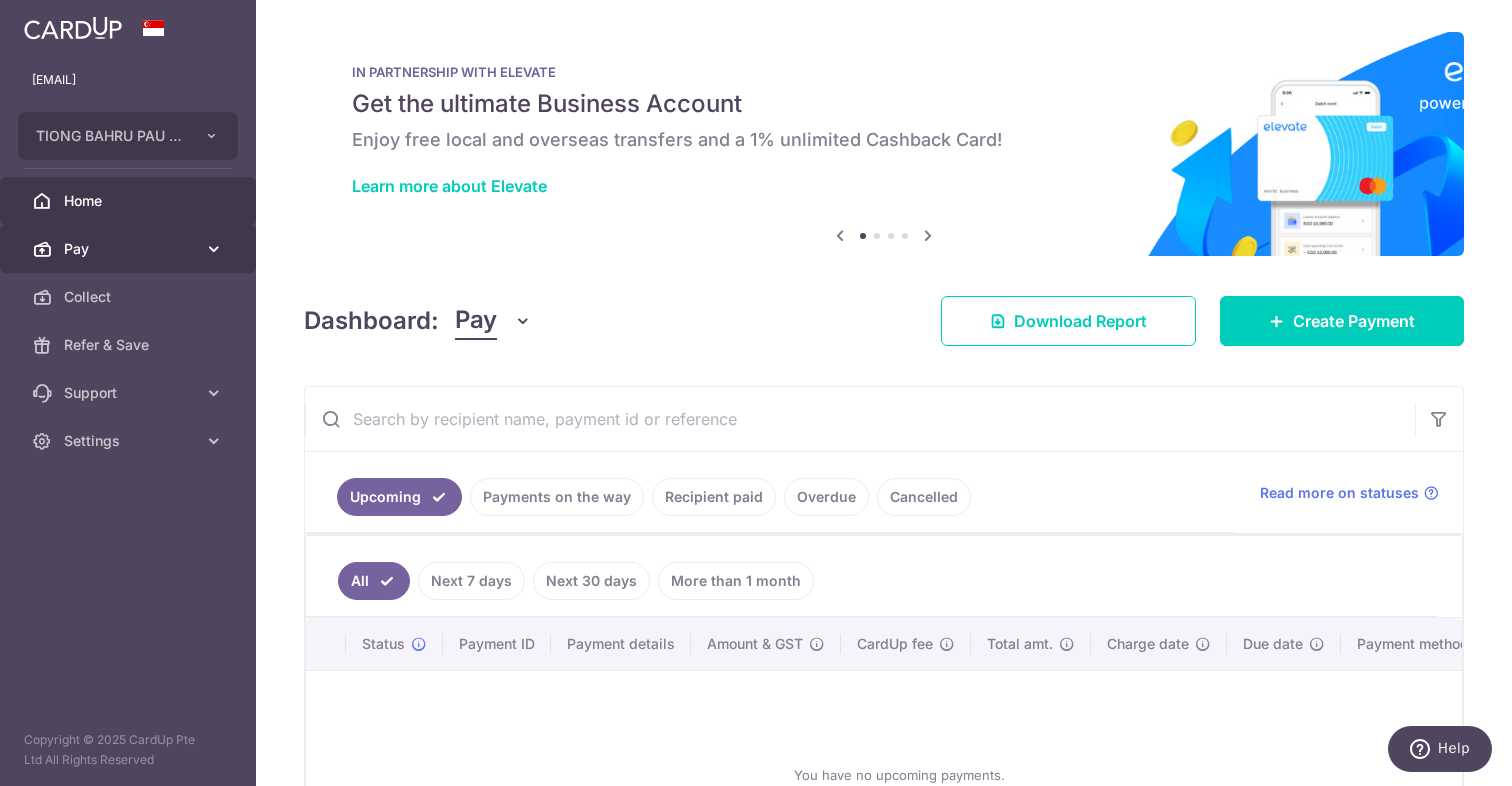 click on "Pay" at bounding box center (130, 249) 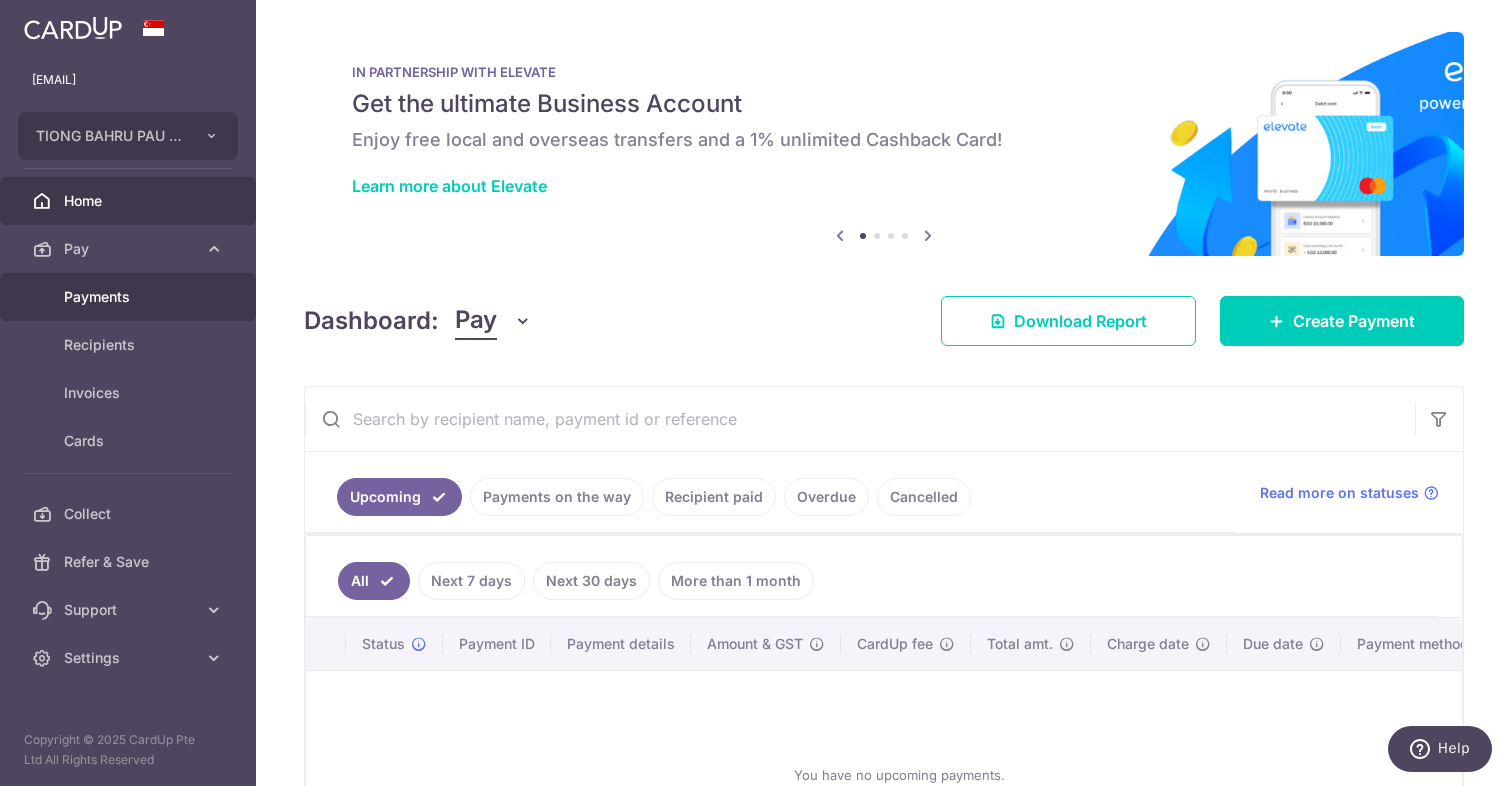 click on "Payments" at bounding box center (130, 297) 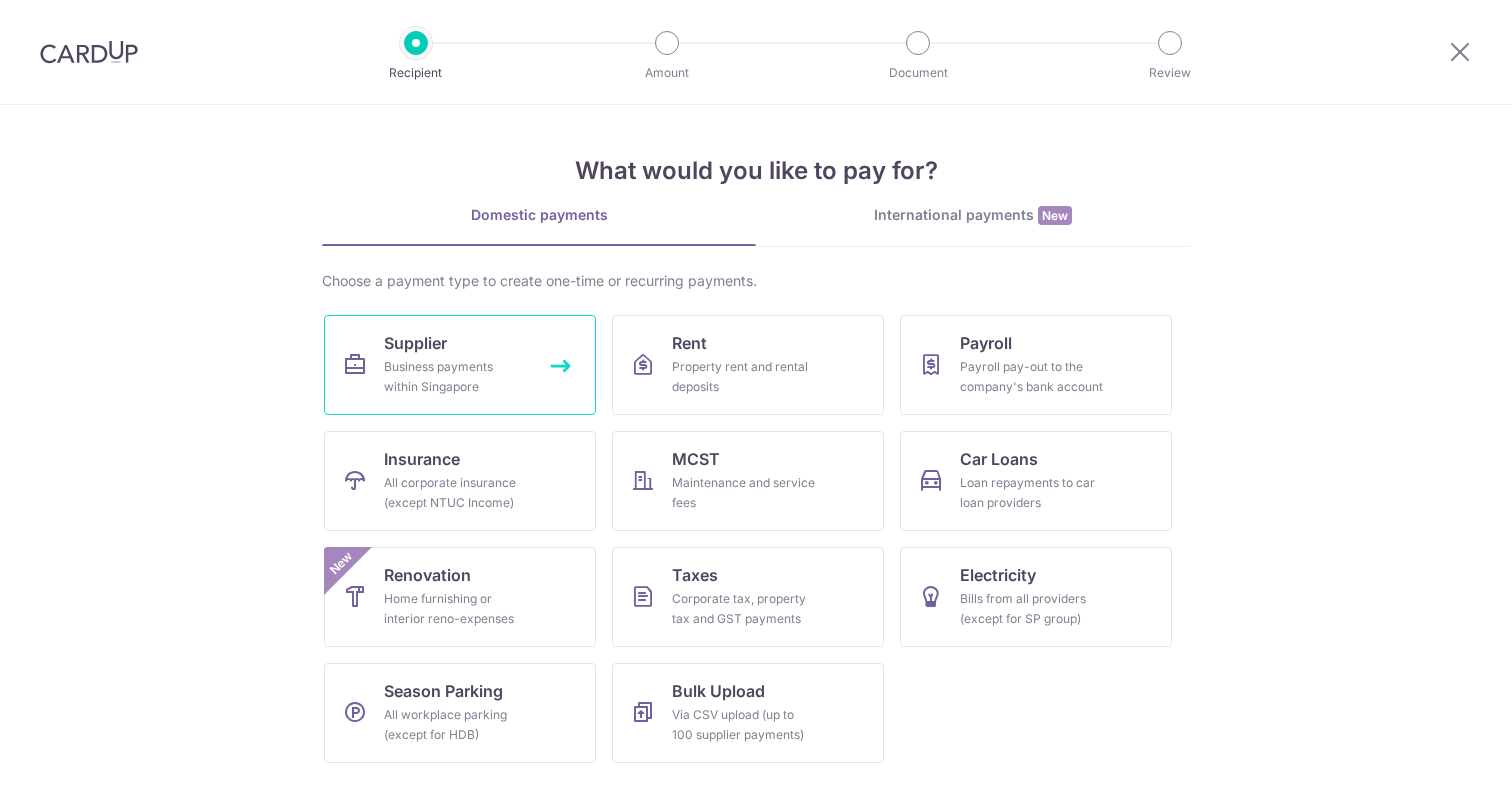 scroll, scrollTop: 0, scrollLeft: 0, axis: both 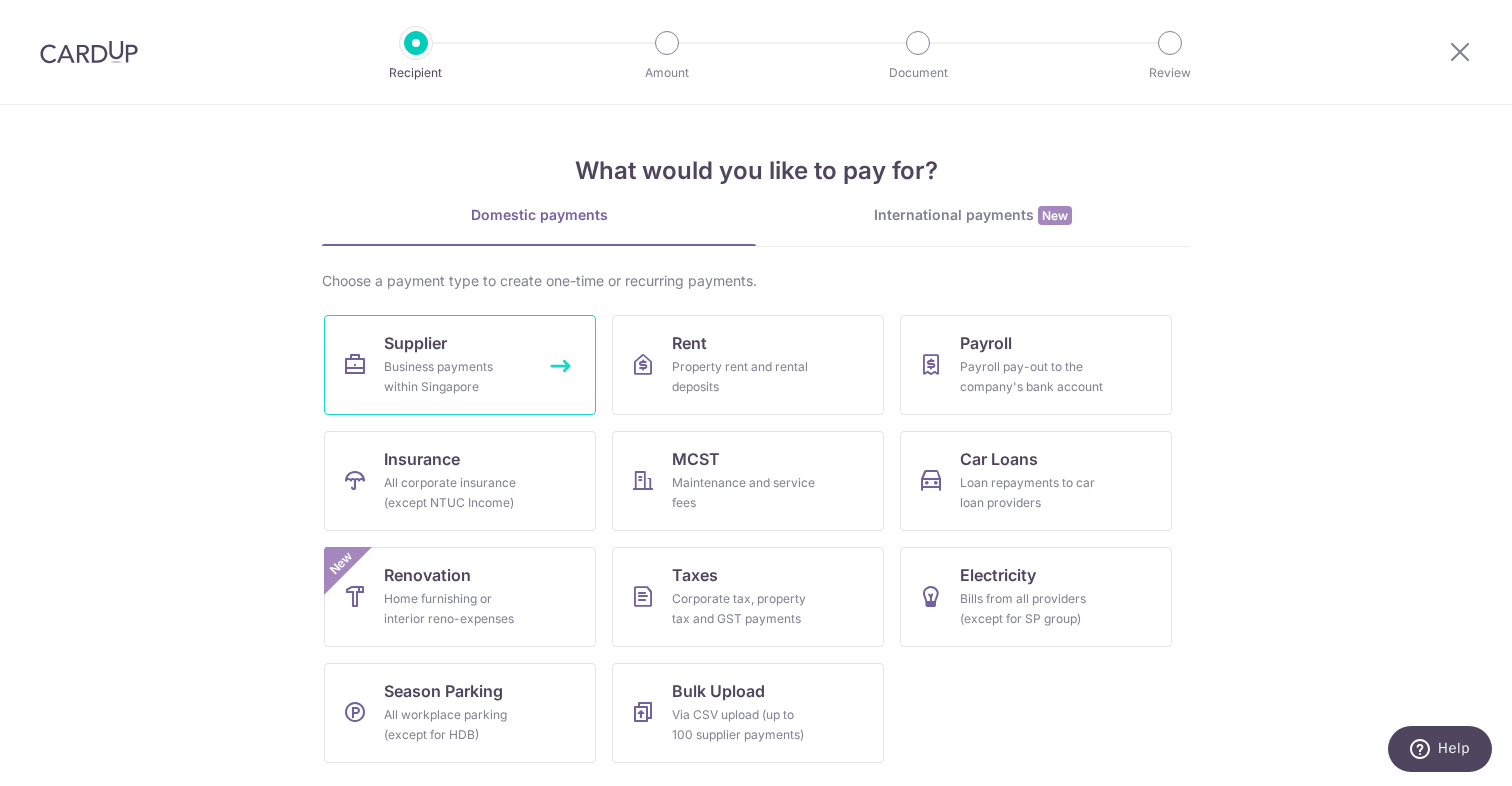 click on "Supplier" at bounding box center [415, 343] 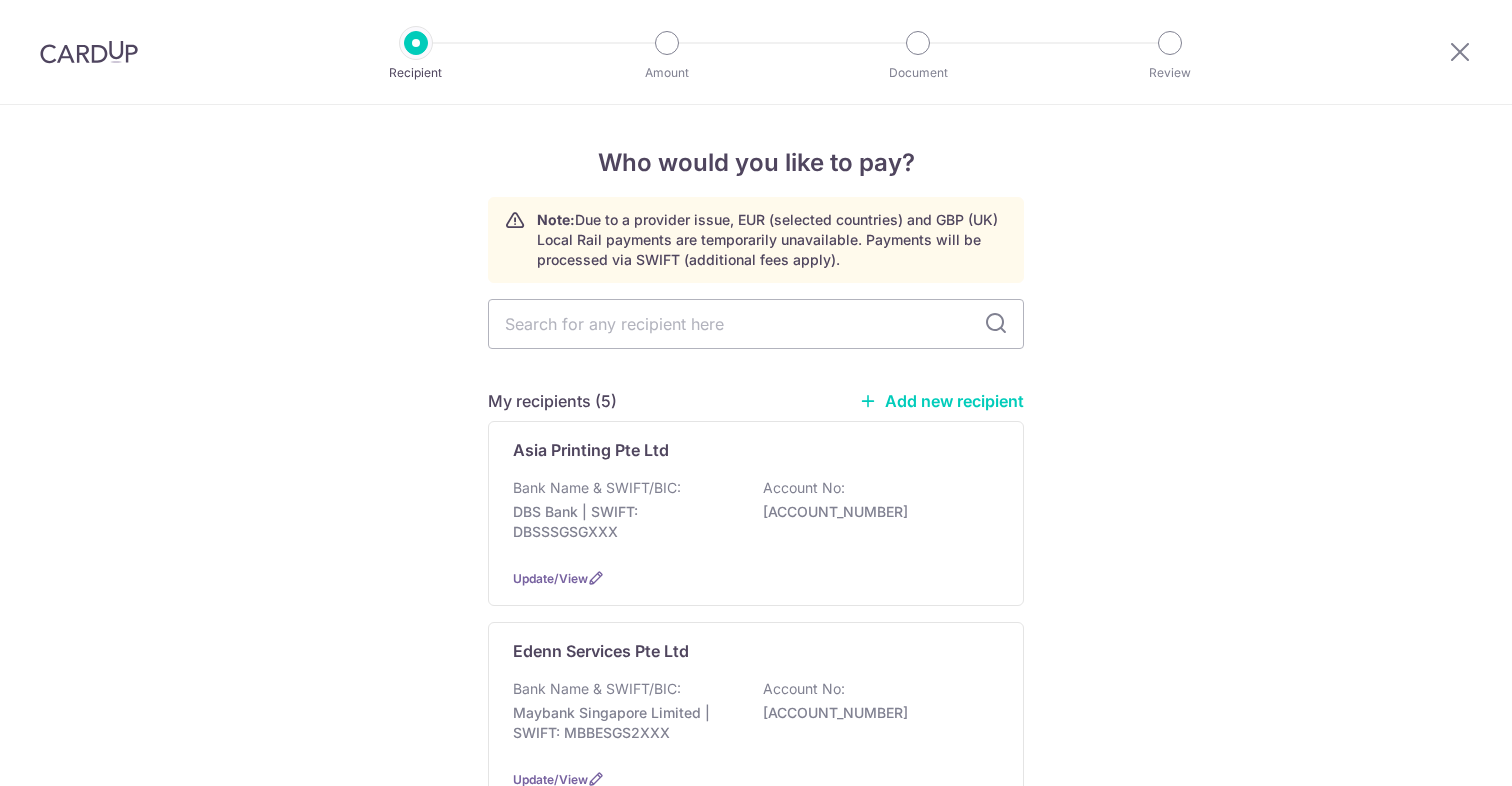 scroll, scrollTop: 0, scrollLeft: 0, axis: both 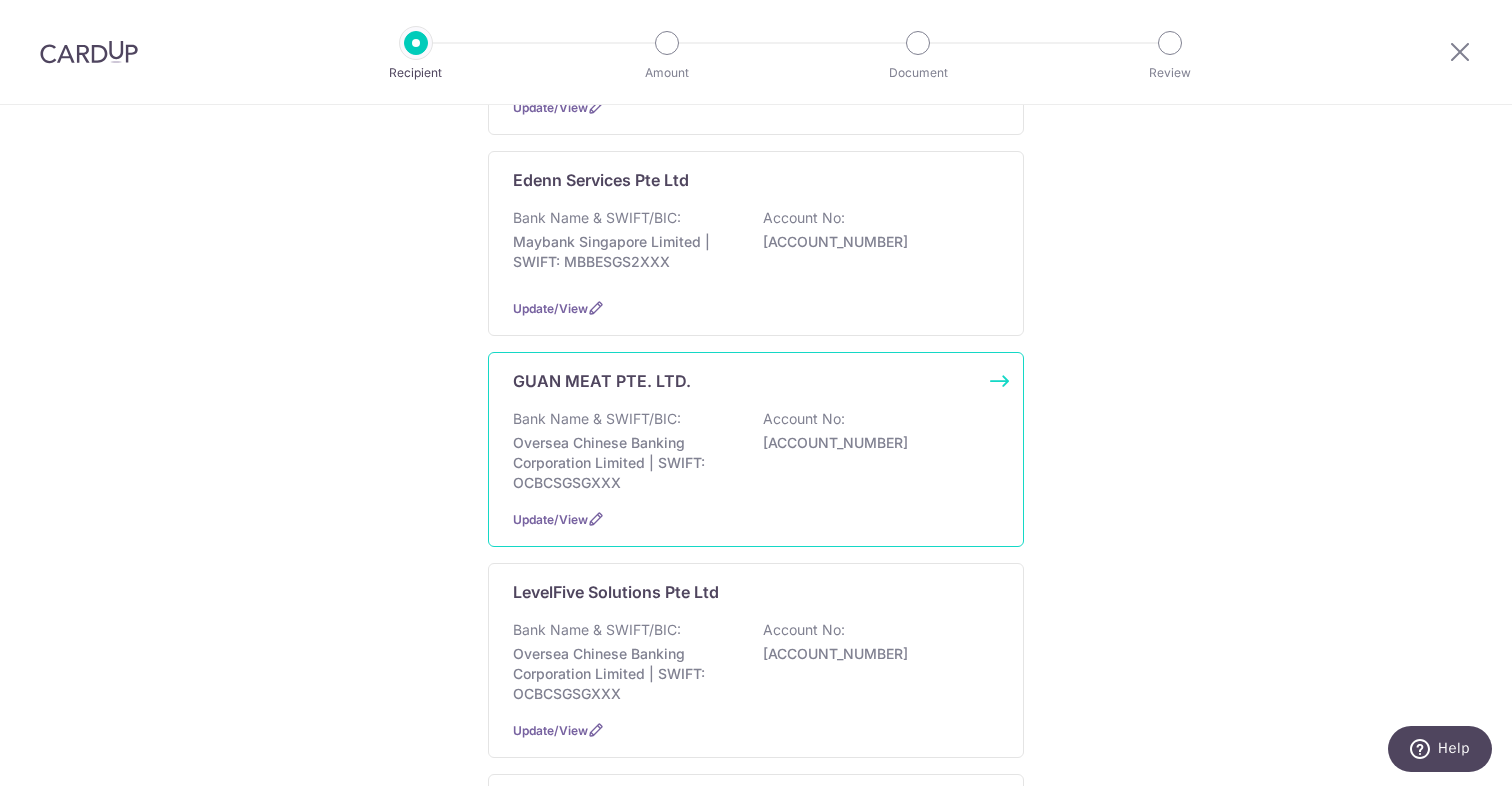 click on "GUAN MEAT PTE. LTD.
Bank Name & SWIFT/BIC:
Oversea Chinese Banking Corporation Limited | SWIFT: OCBCSGSGXXX
Account No:
641299607001
Update/View" at bounding box center [756, 449] 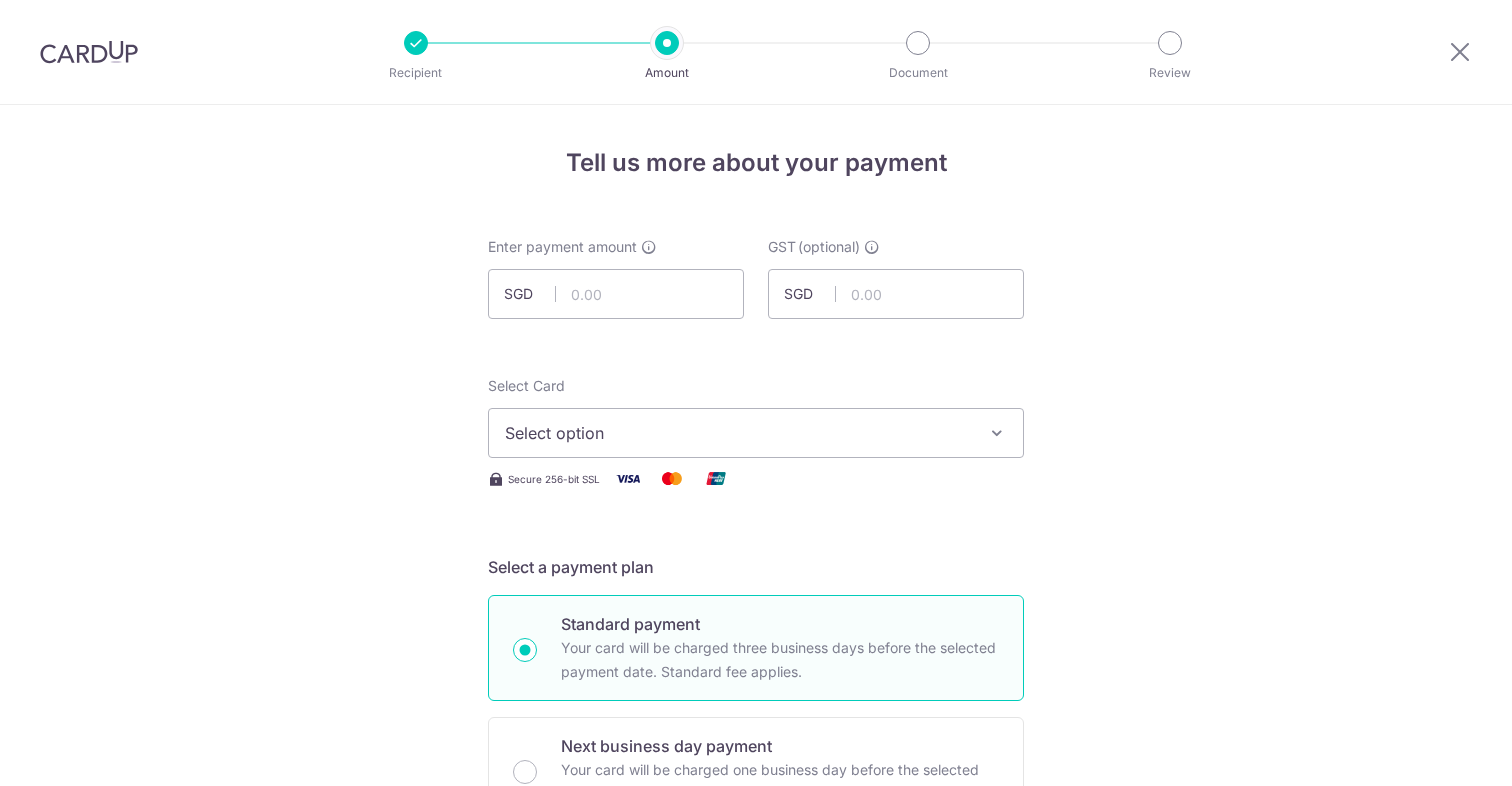 scroll, scrollTop: 0, scrollLeft: 0, axis: both 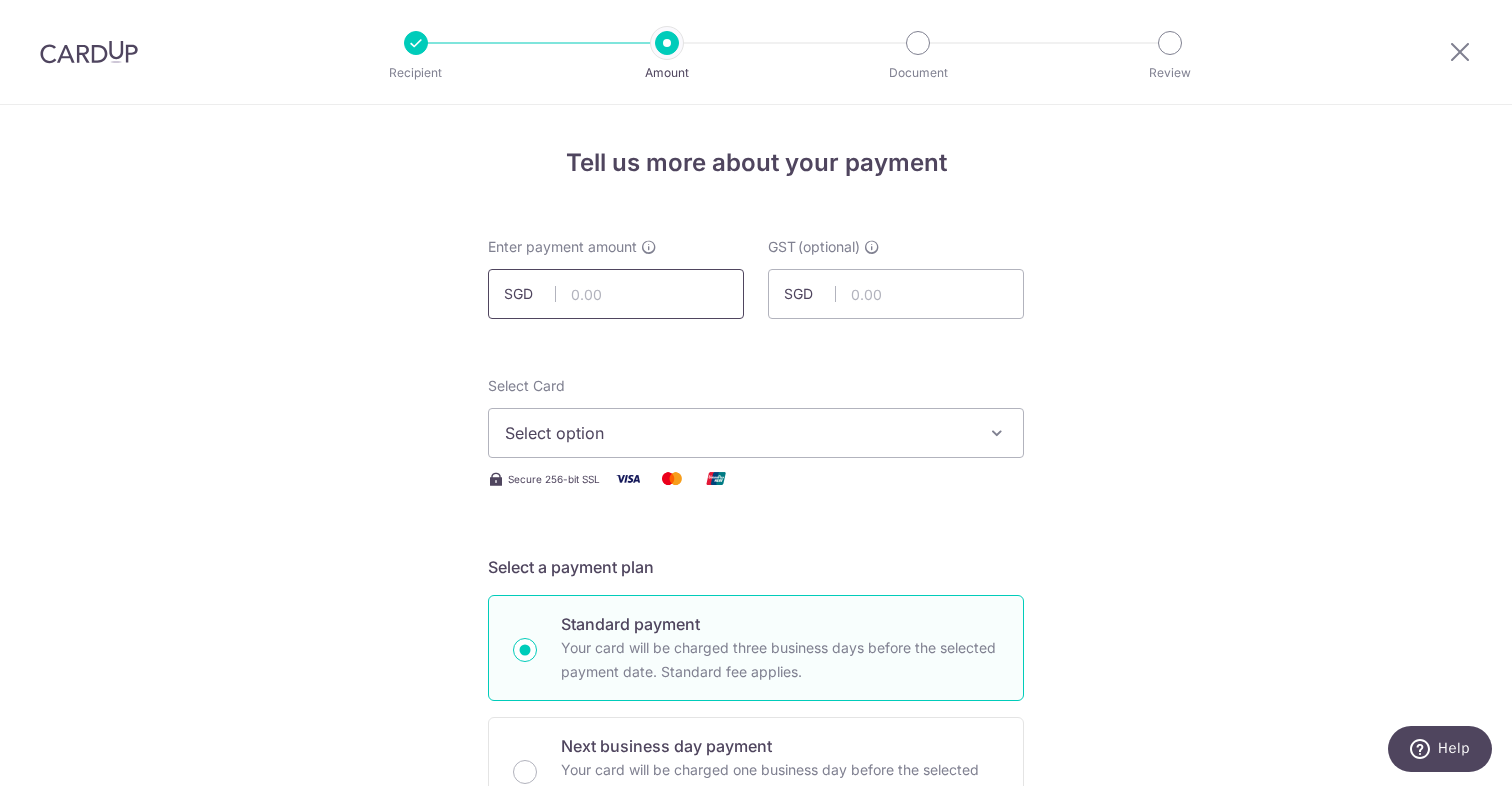 click at bounding box center (616, 294) 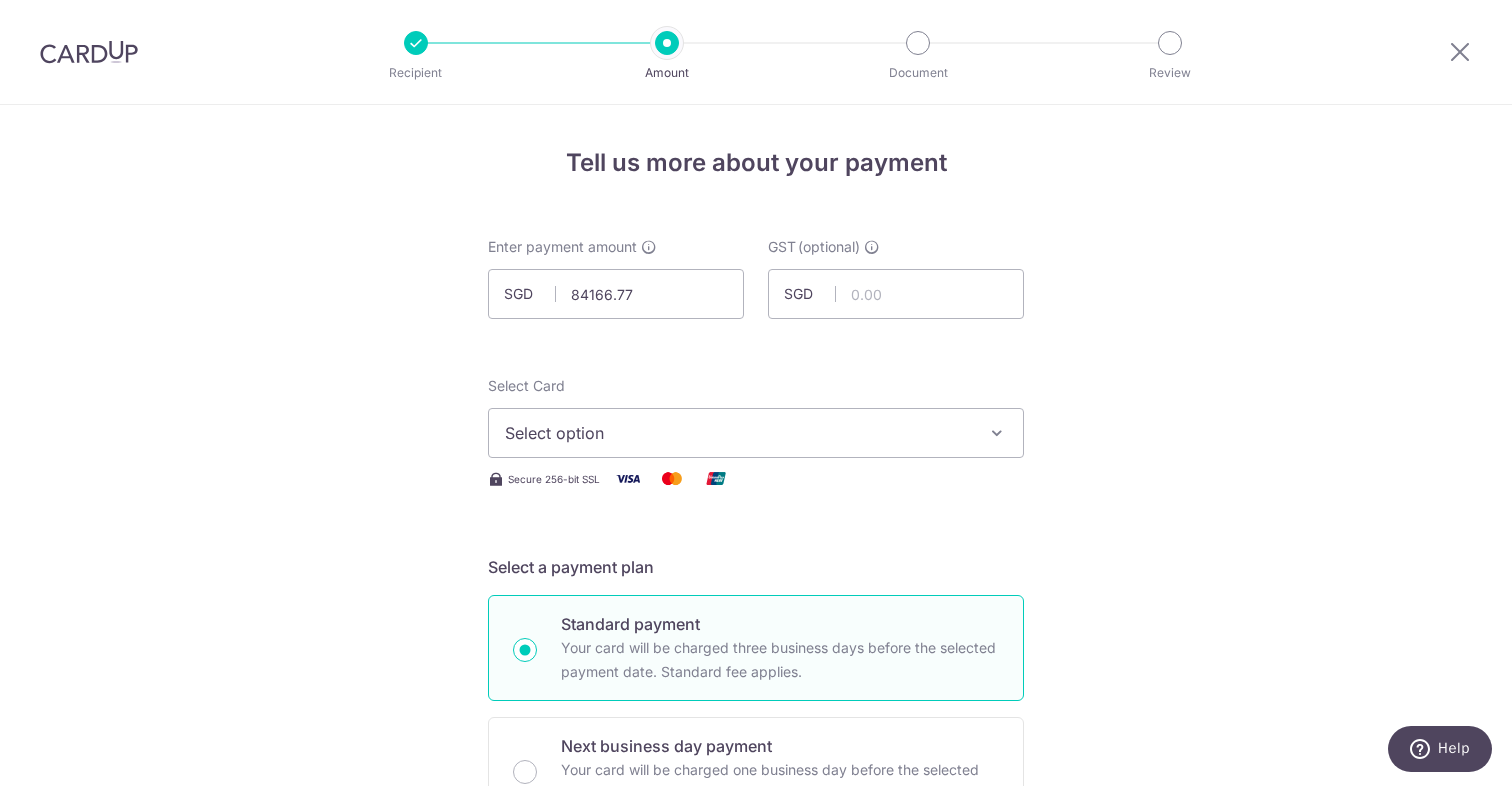 type on "84,166.77" 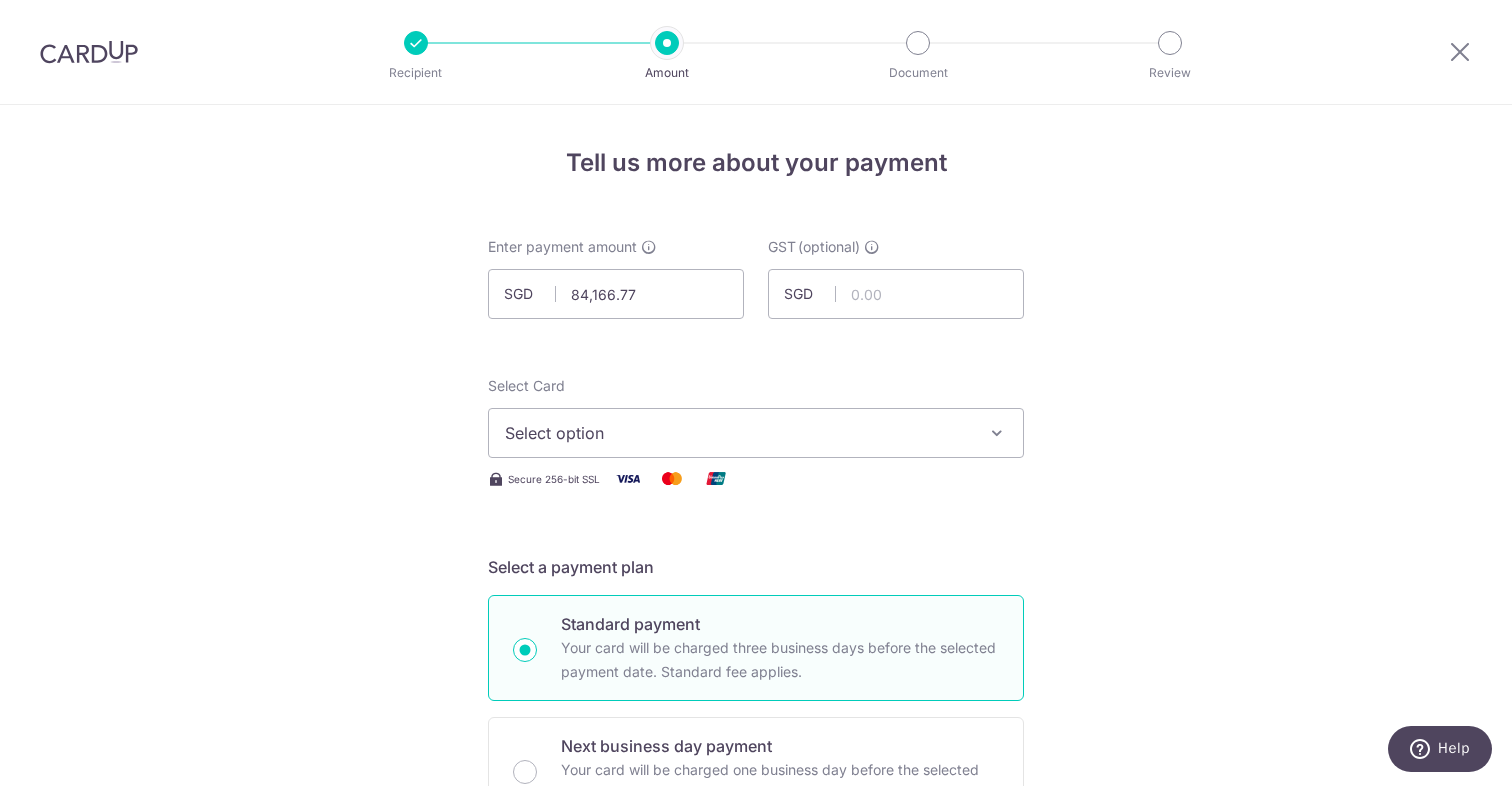 click on "Tell us more about your payment
Enter payment amount
SGD
84,166.77
84166.77
GST
(optional)
SGD
Select Card
Select option
Add credit card
Your Cards
**** 1793
**** 5393
Secure 256-bit SSL" at bounding box center (756, 1076) 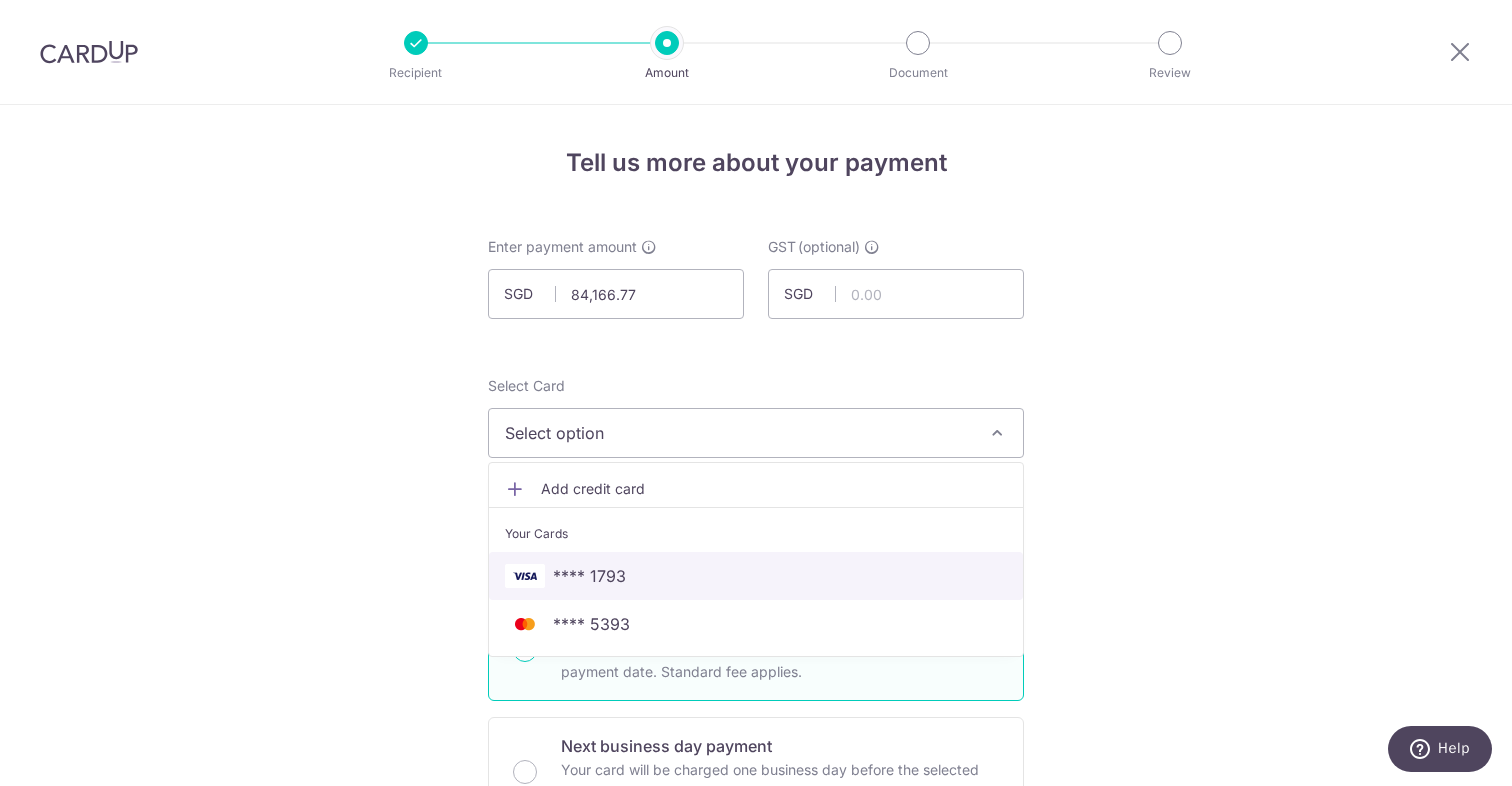 click on "**** 1793" at bounding box center [589, 576] 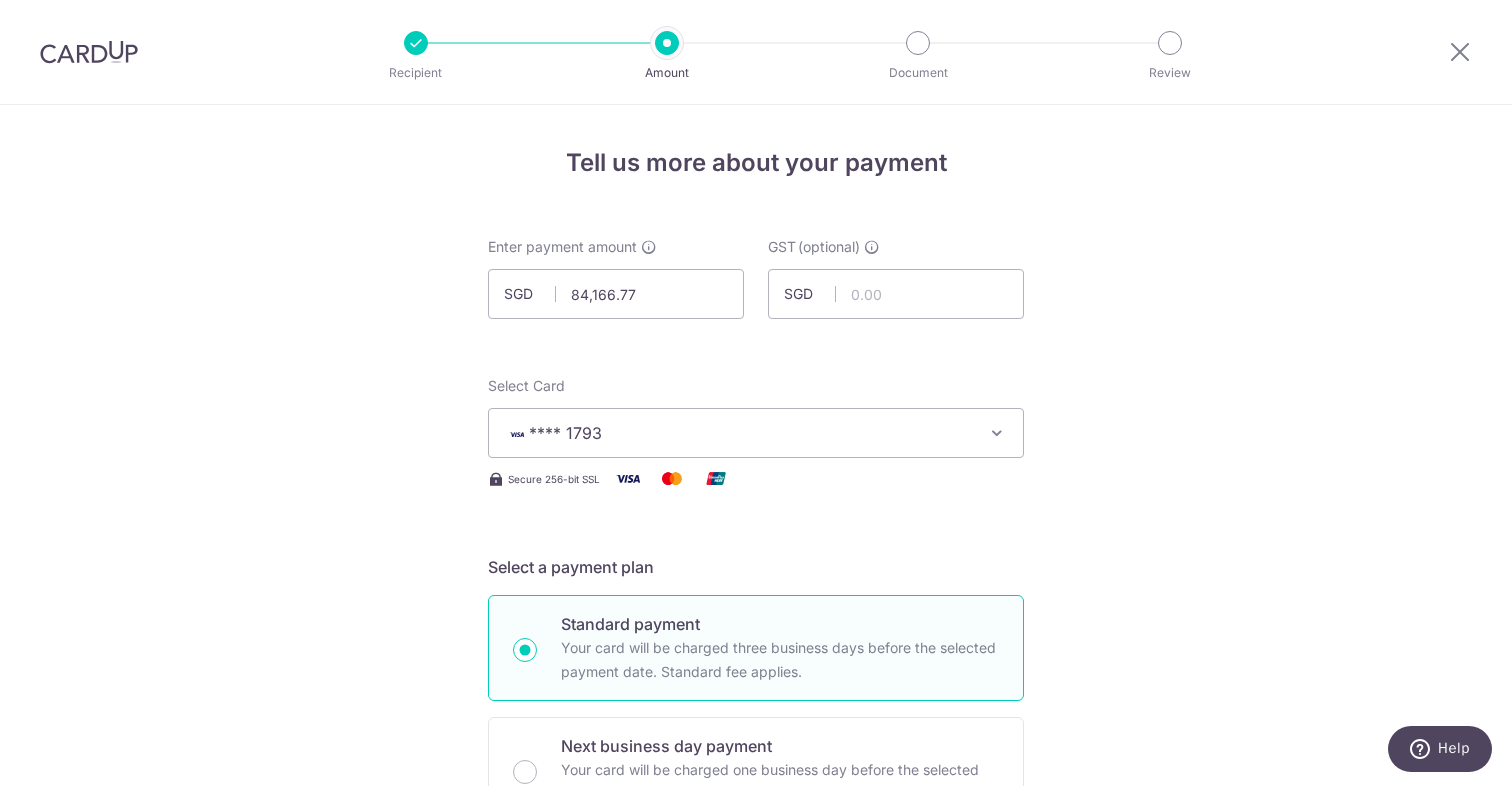 click on "Tell us more about your payment
Enter payment amount
SGD
84,166.77
84166.77
GST
(optional)
SGD
Select Card
**** 1793
Add credit card
Your Cards
**** 1793
**** 5393
Secure 256-bit SSL" at bounding box center [756, 1112] 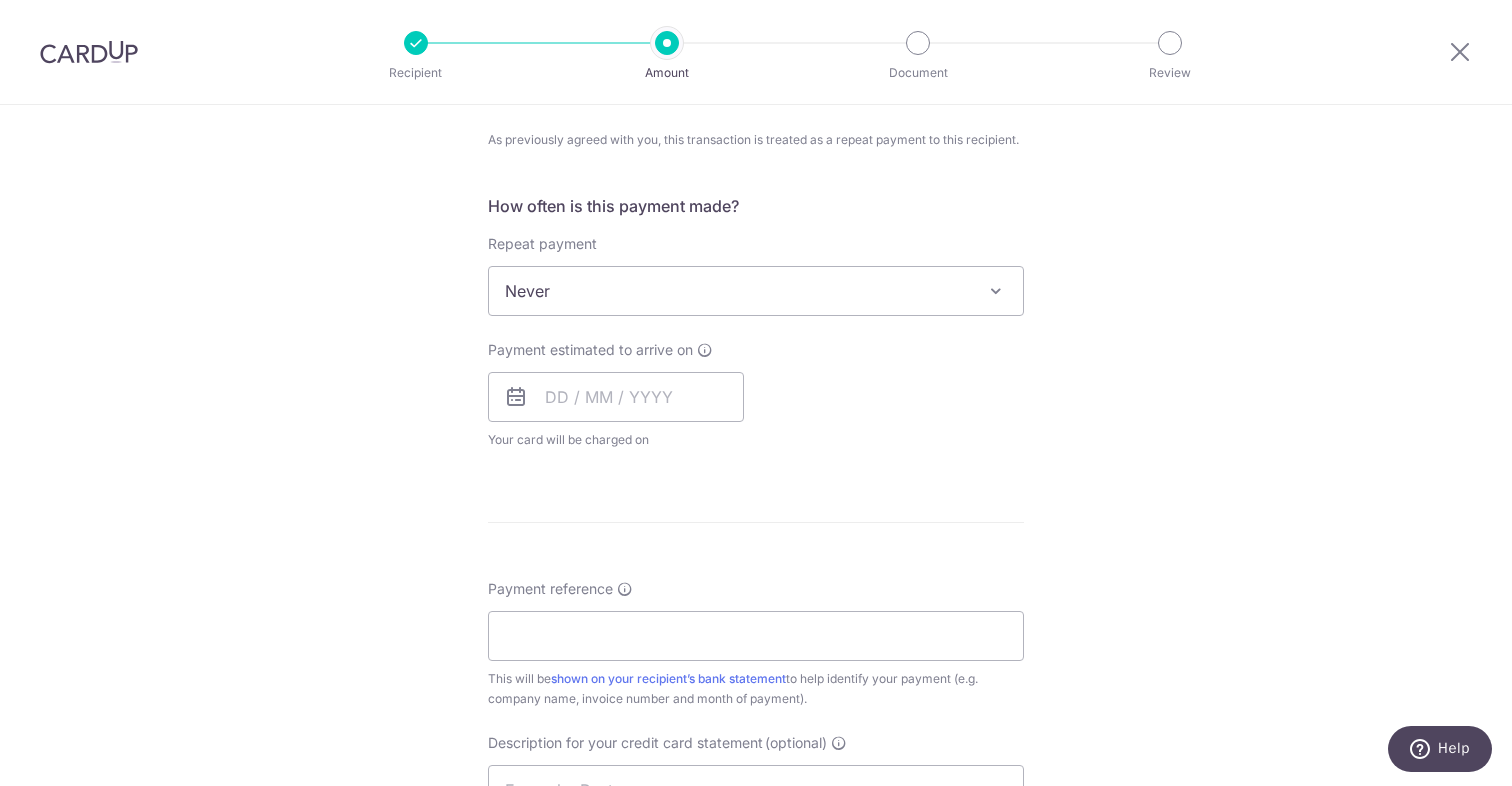 scroll, scrollTop: 770, scrollLeft: 0, axis: vertical 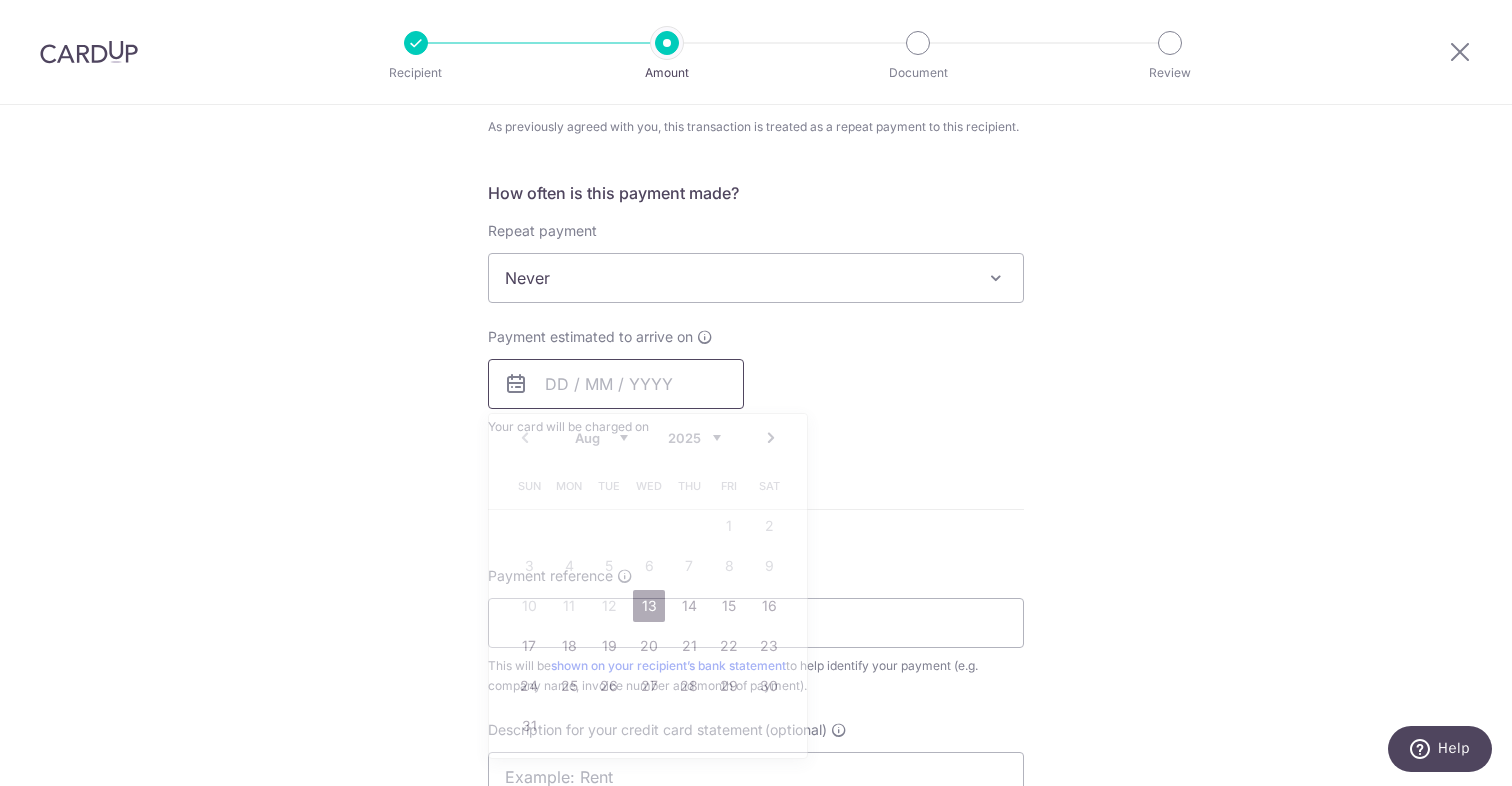 click at bounding box center (616, 384) 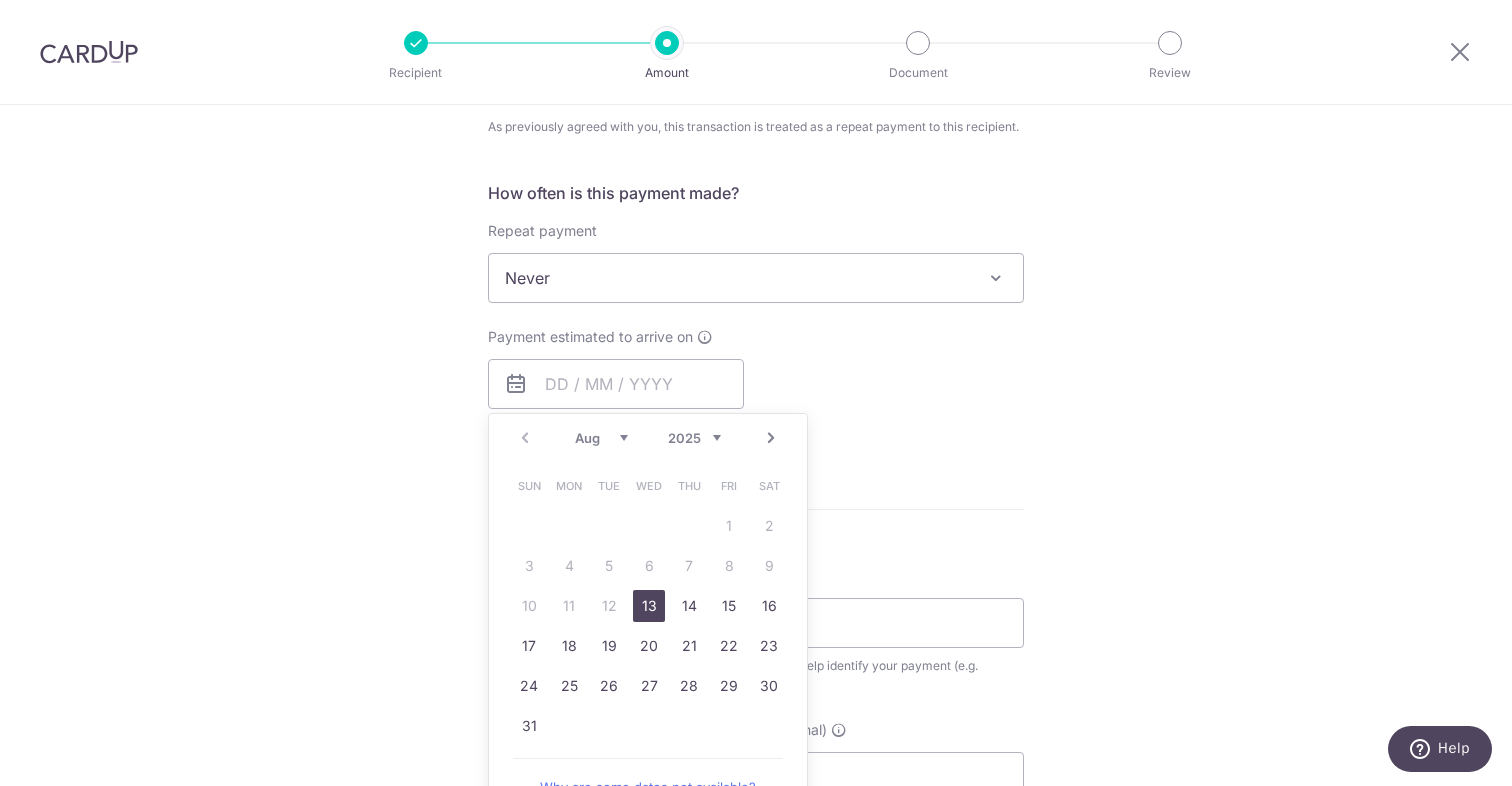 click on "13" at bounding box center (649, 606) 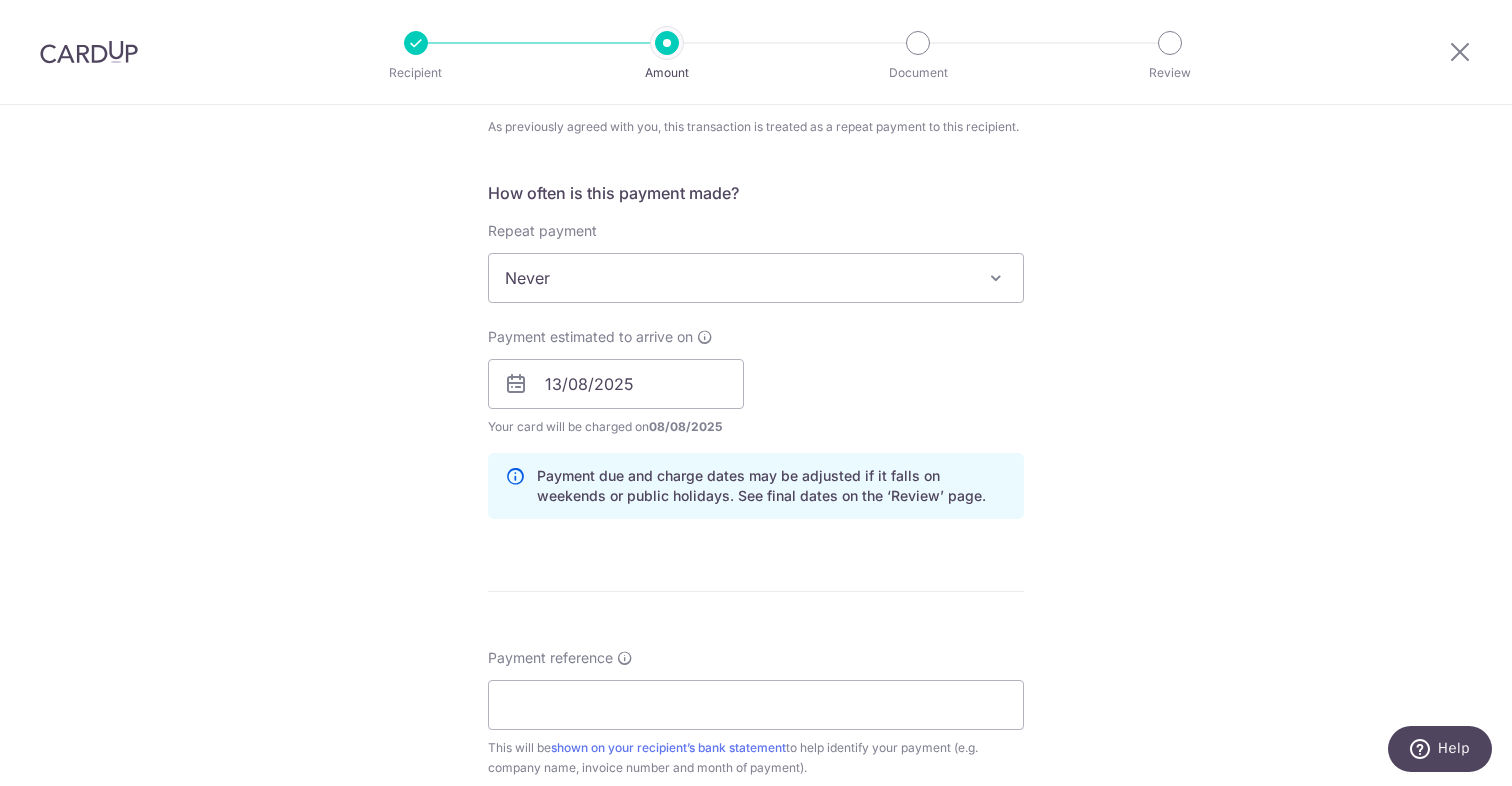 scroll, scrollTop: 1079, scrollLeft: 0, axis: vertical 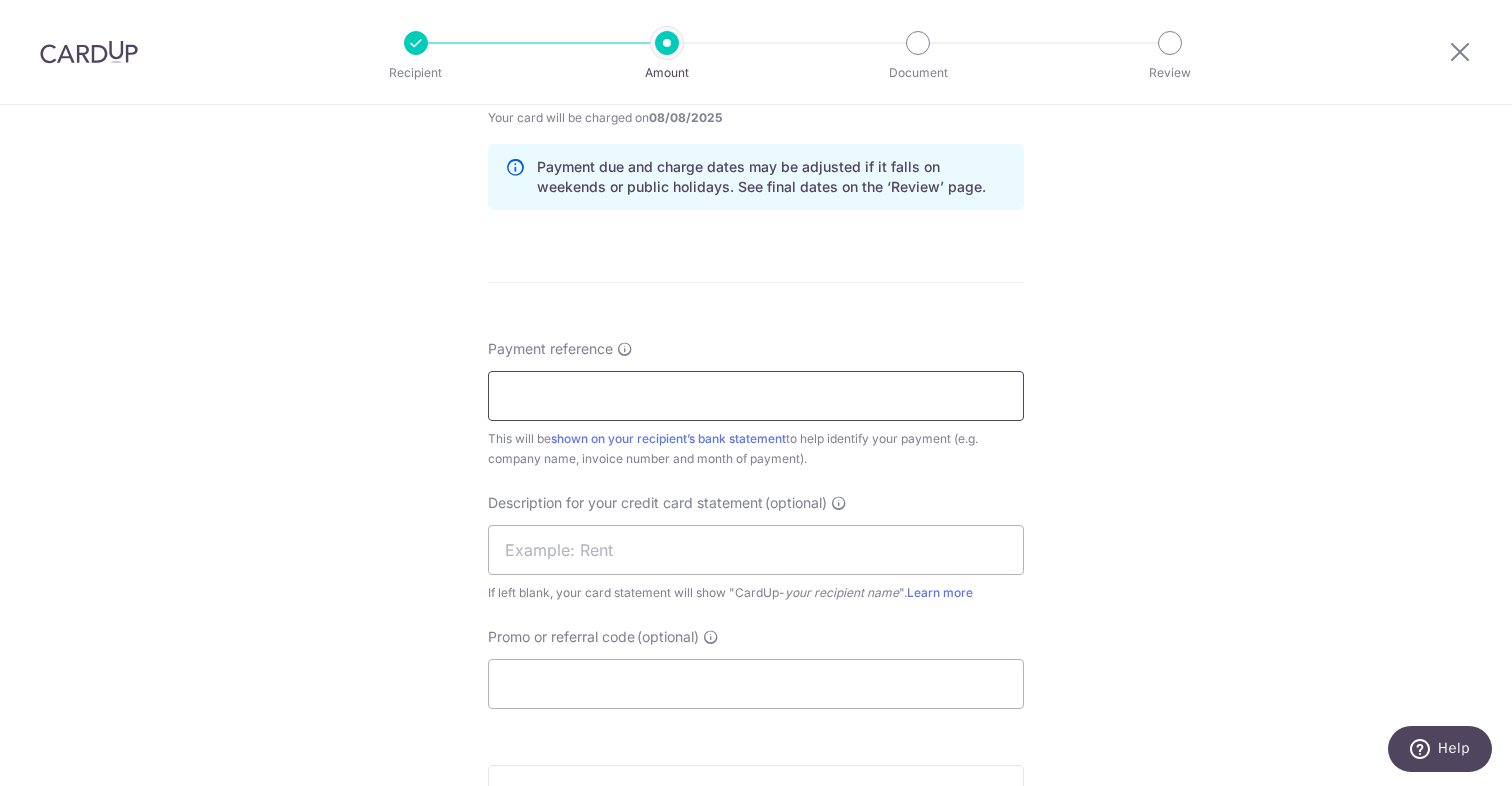 click on "Payment reference" at bounding box center [756, 396] 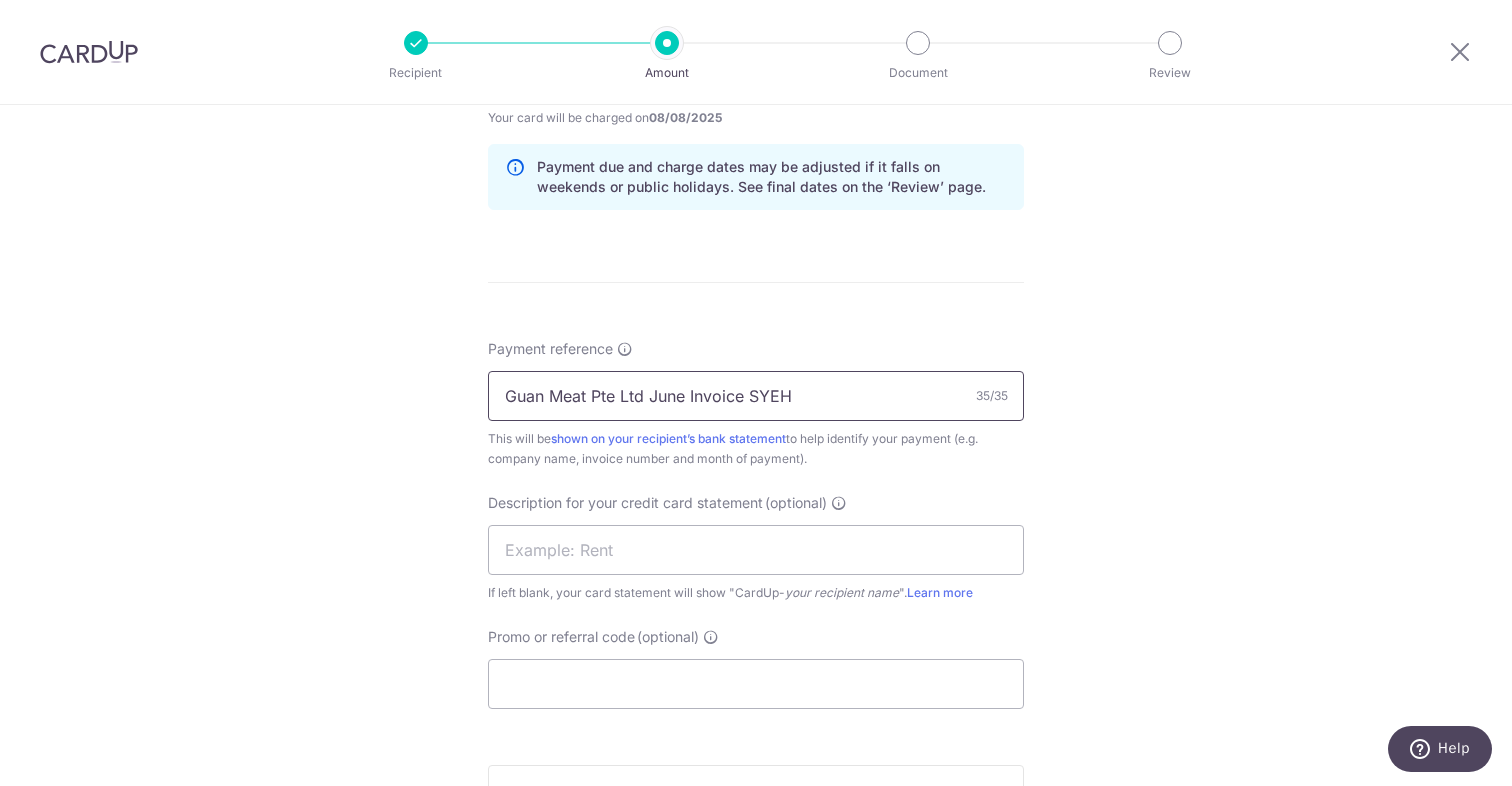 click on "Guan Meat Pte Ltd June Invoice SYEH" at bounding box center [756, 396] 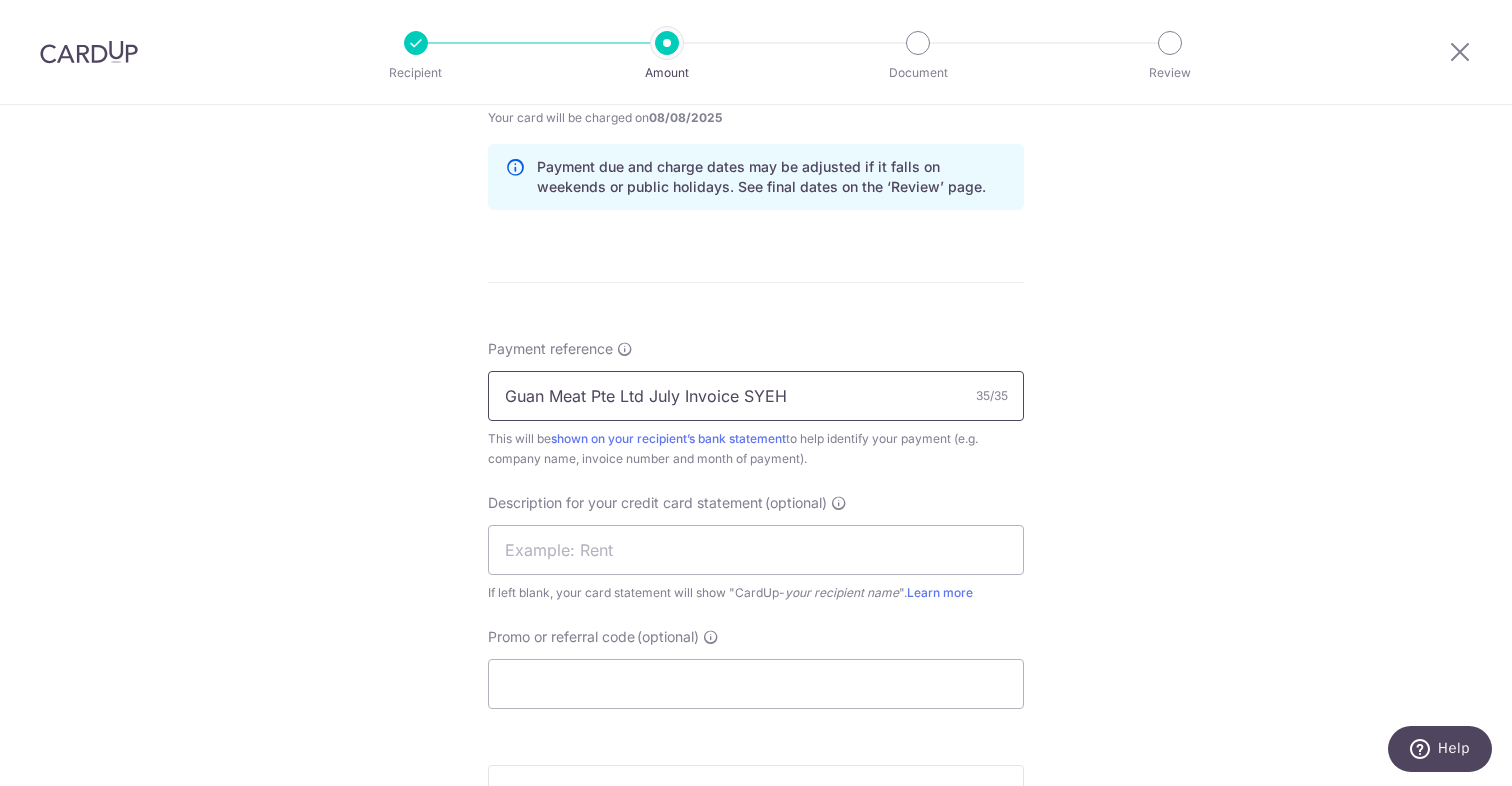 click on "Guan Meat Pte Ltd July Invoice SYEH" at bounding box center (756, 396) 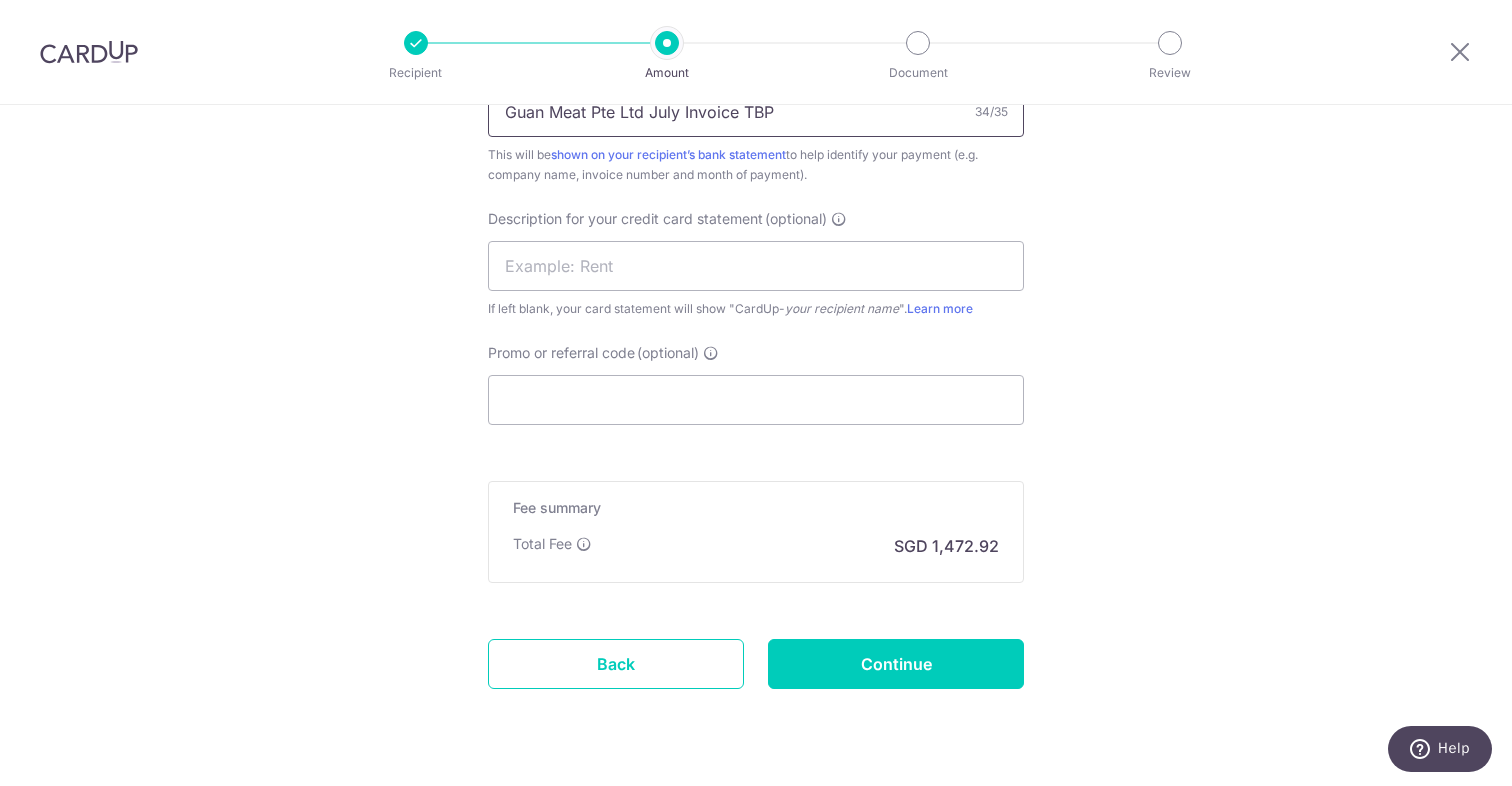 scroll, scrollTop: 1376, scrollLeft: 0, axis: vertical 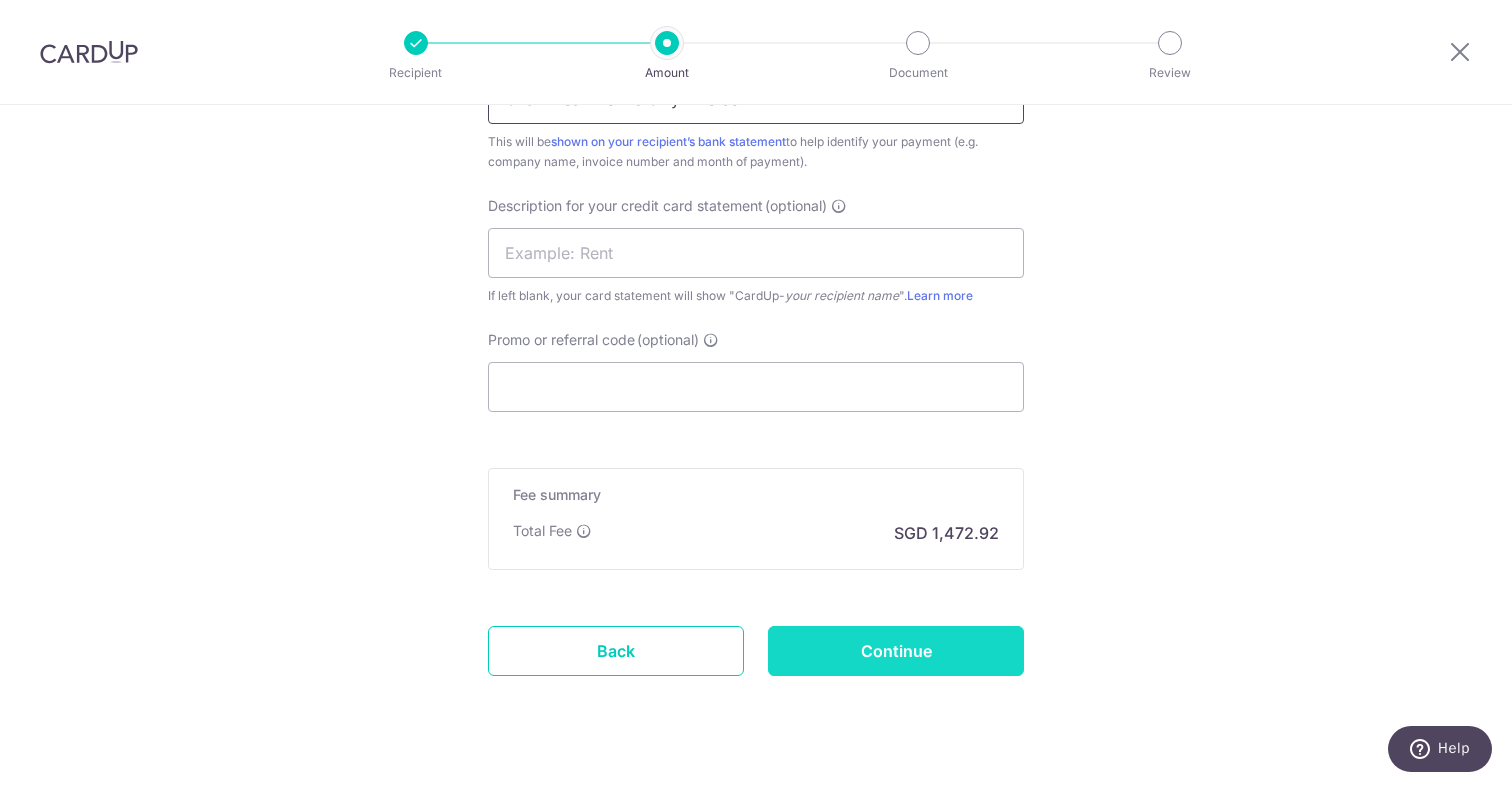 type on "Guan Meat Pte Ltd July Invoice TBP" 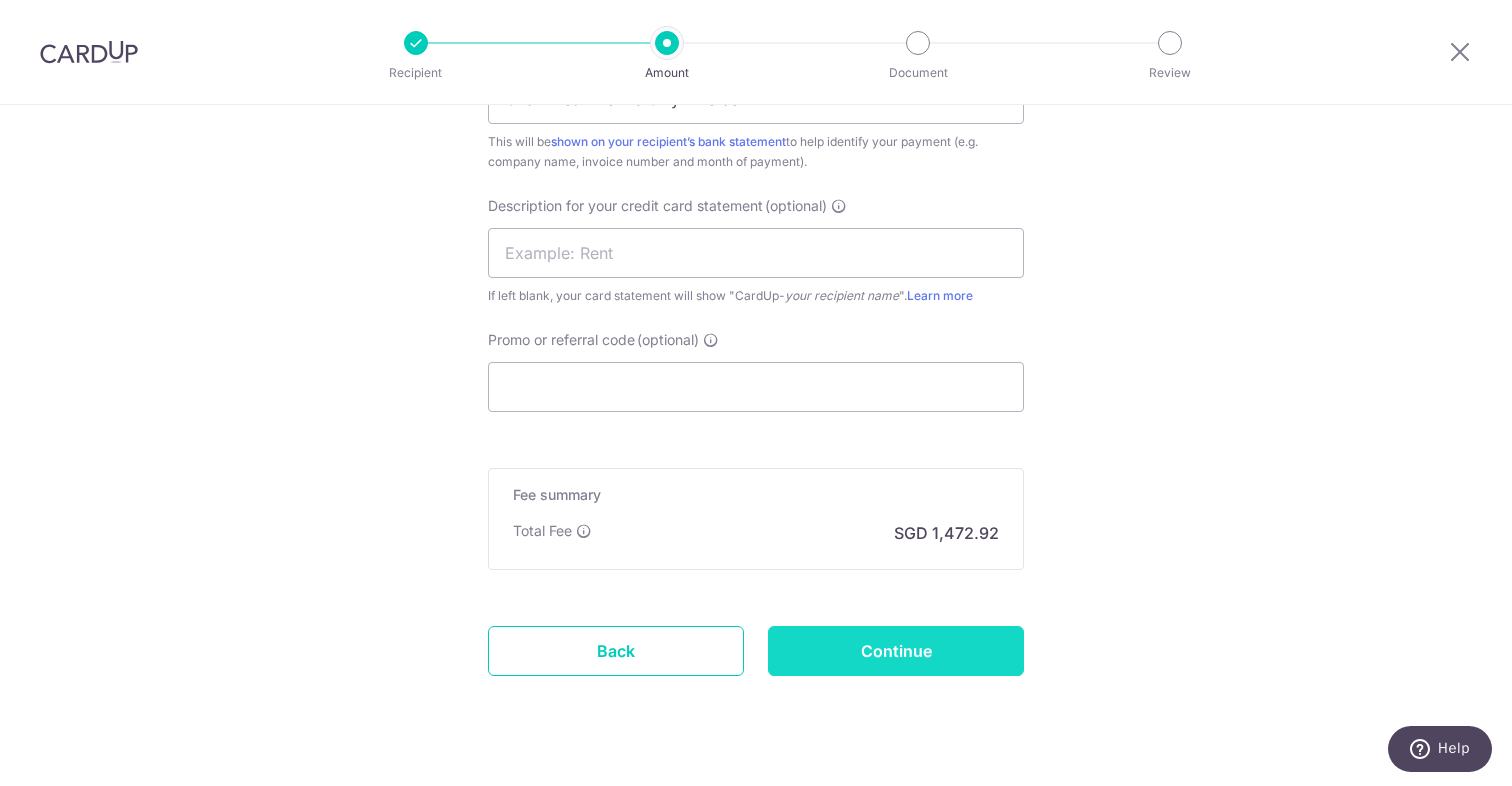 click on "Continue" at bounding box center [896, 651] 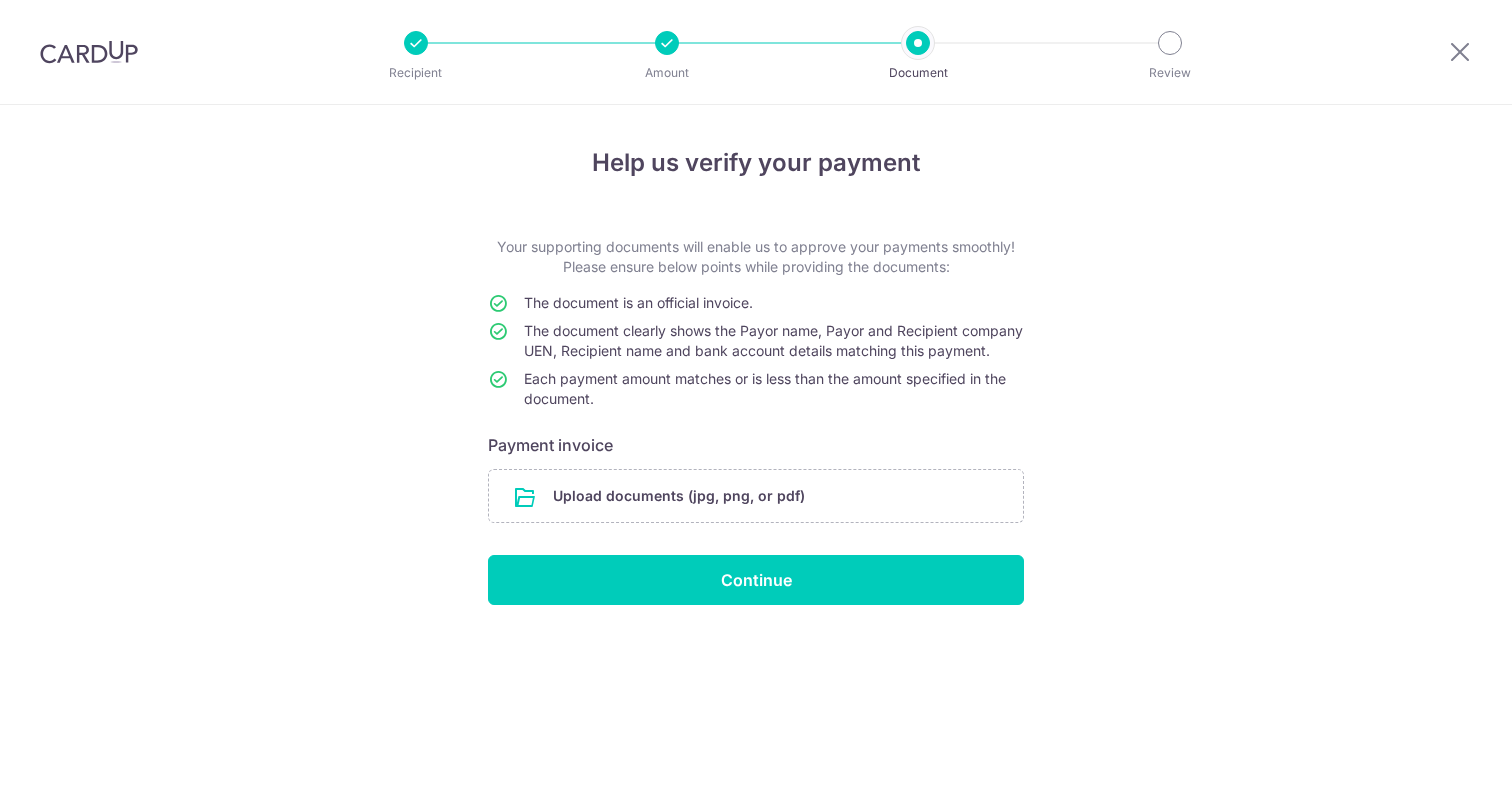scroll, scrollTop: 0, scrollLeft: 0, axis: both 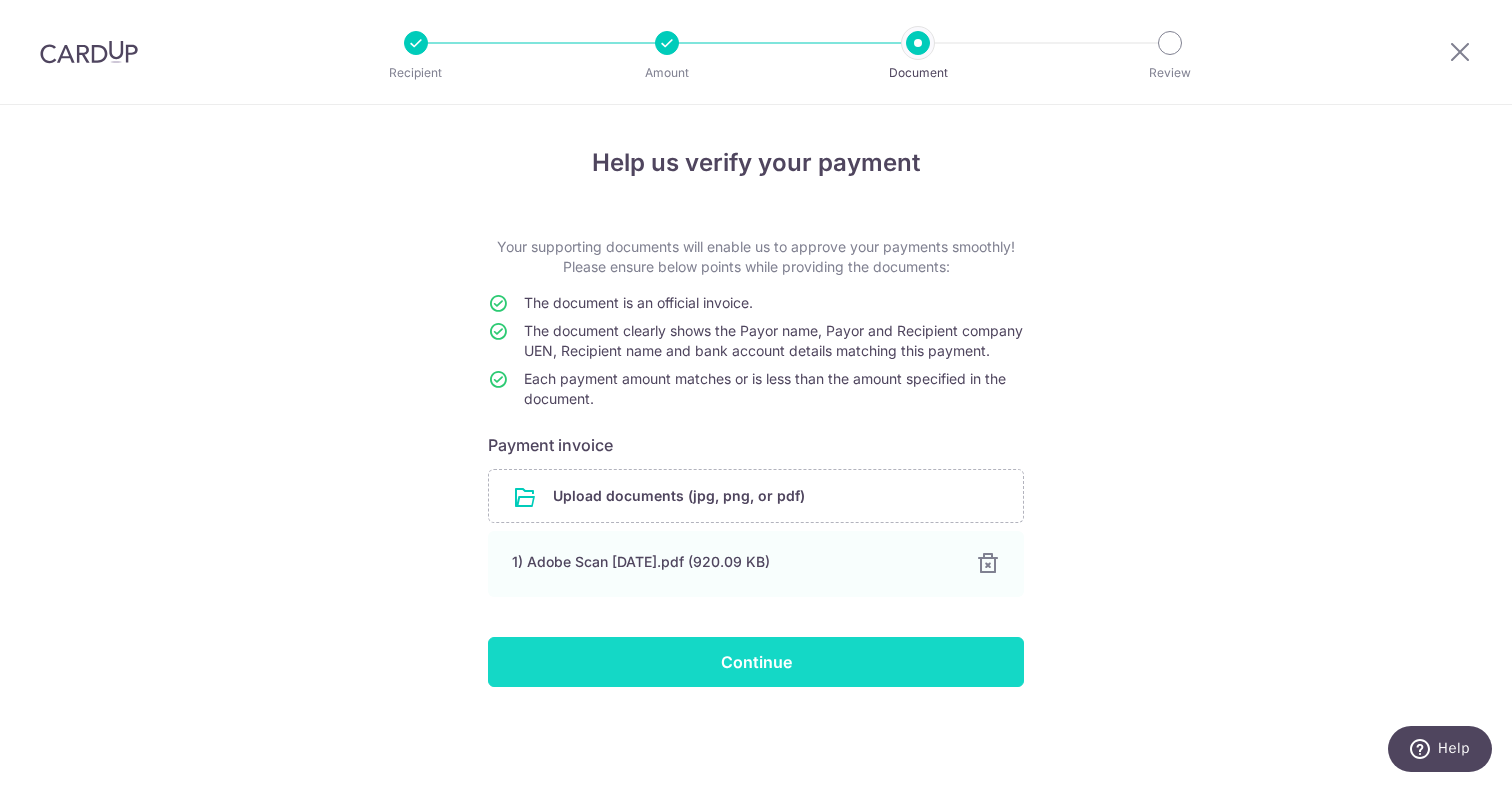 click on "Continue" at bounding box center [756, 662] 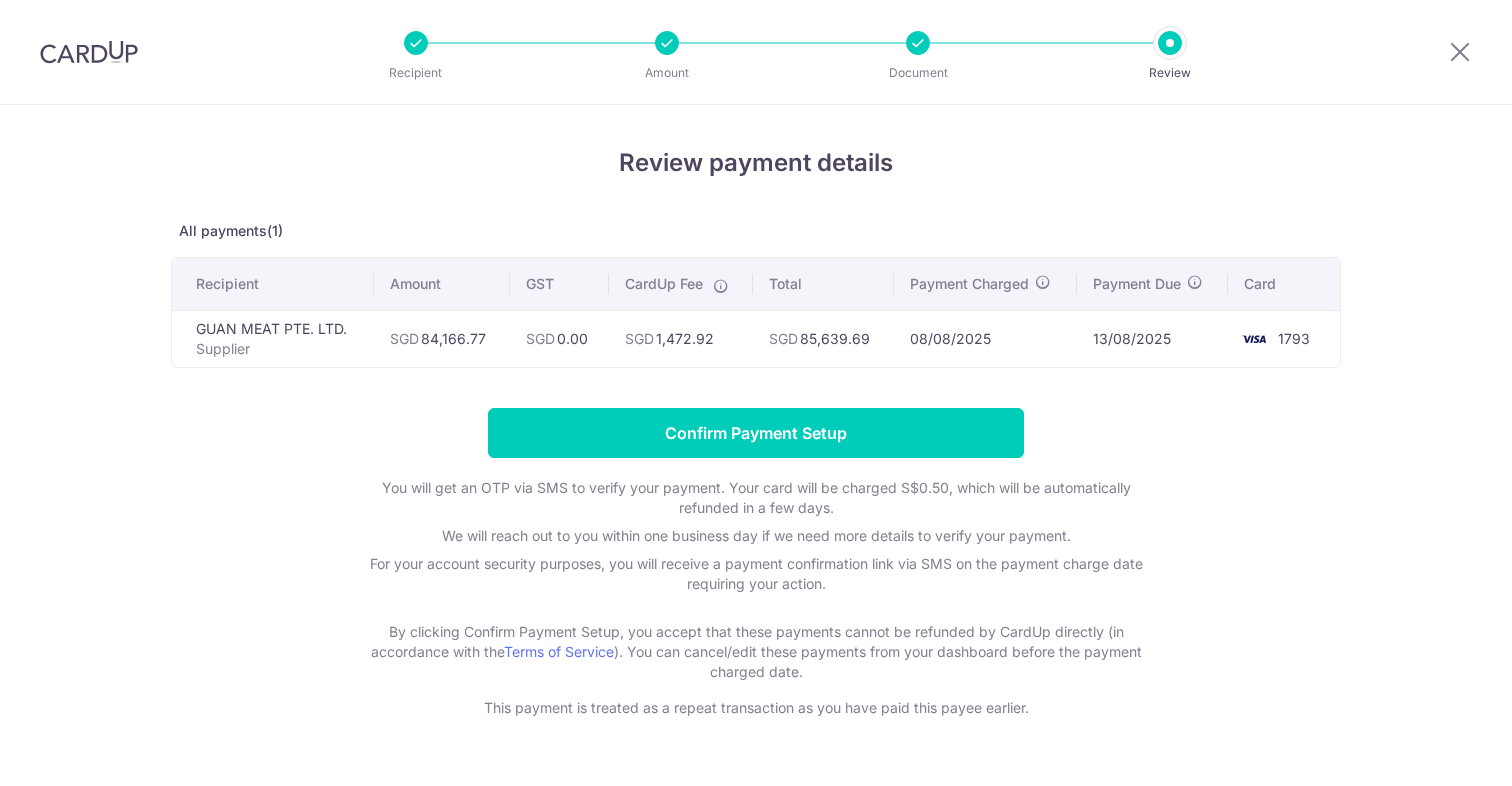 scroll, scrollTop: 0, scrollLeft: 0, axis: both 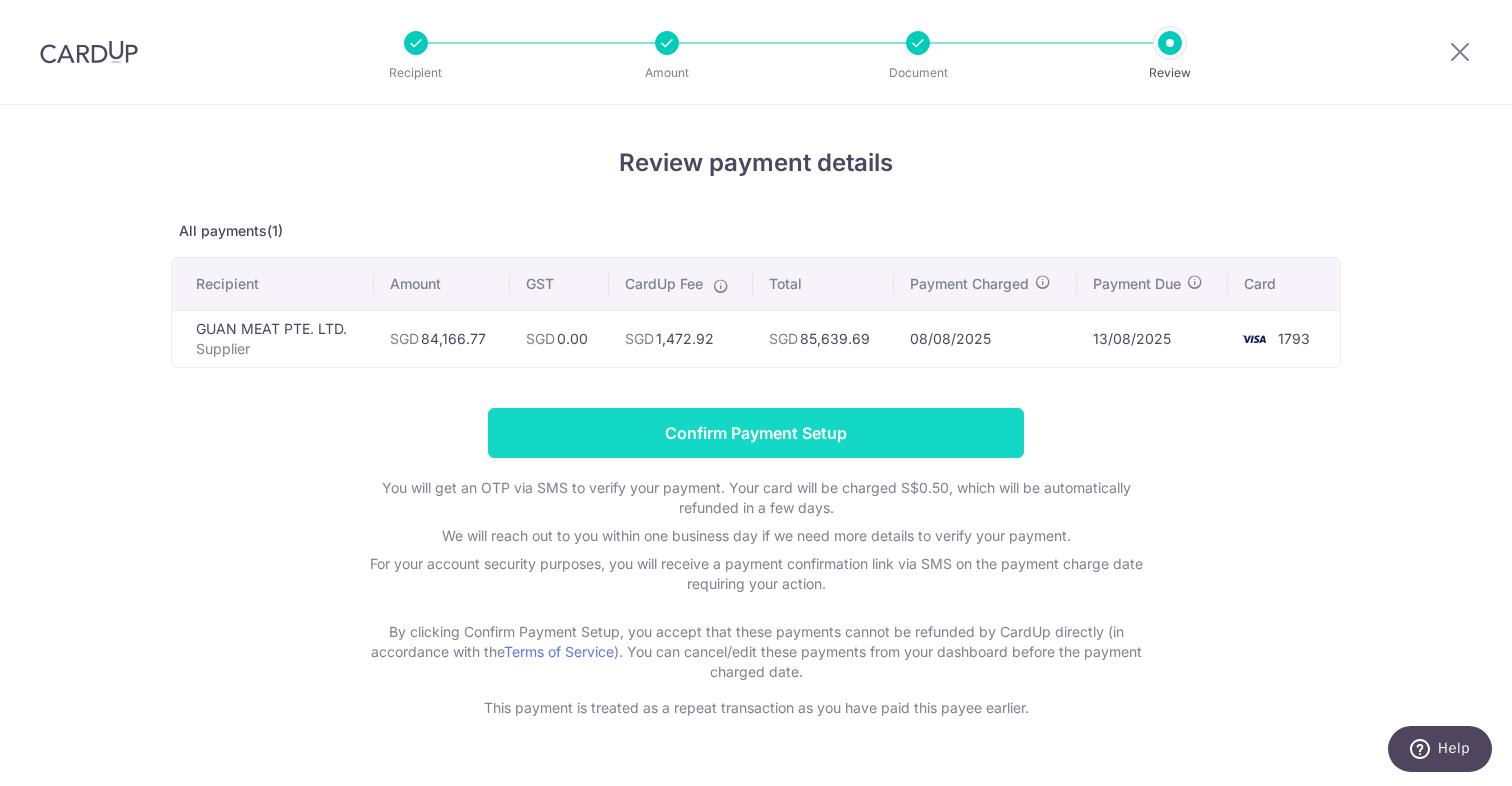 click on "Confirm Payment Setup" at bounding box center [756, 433] 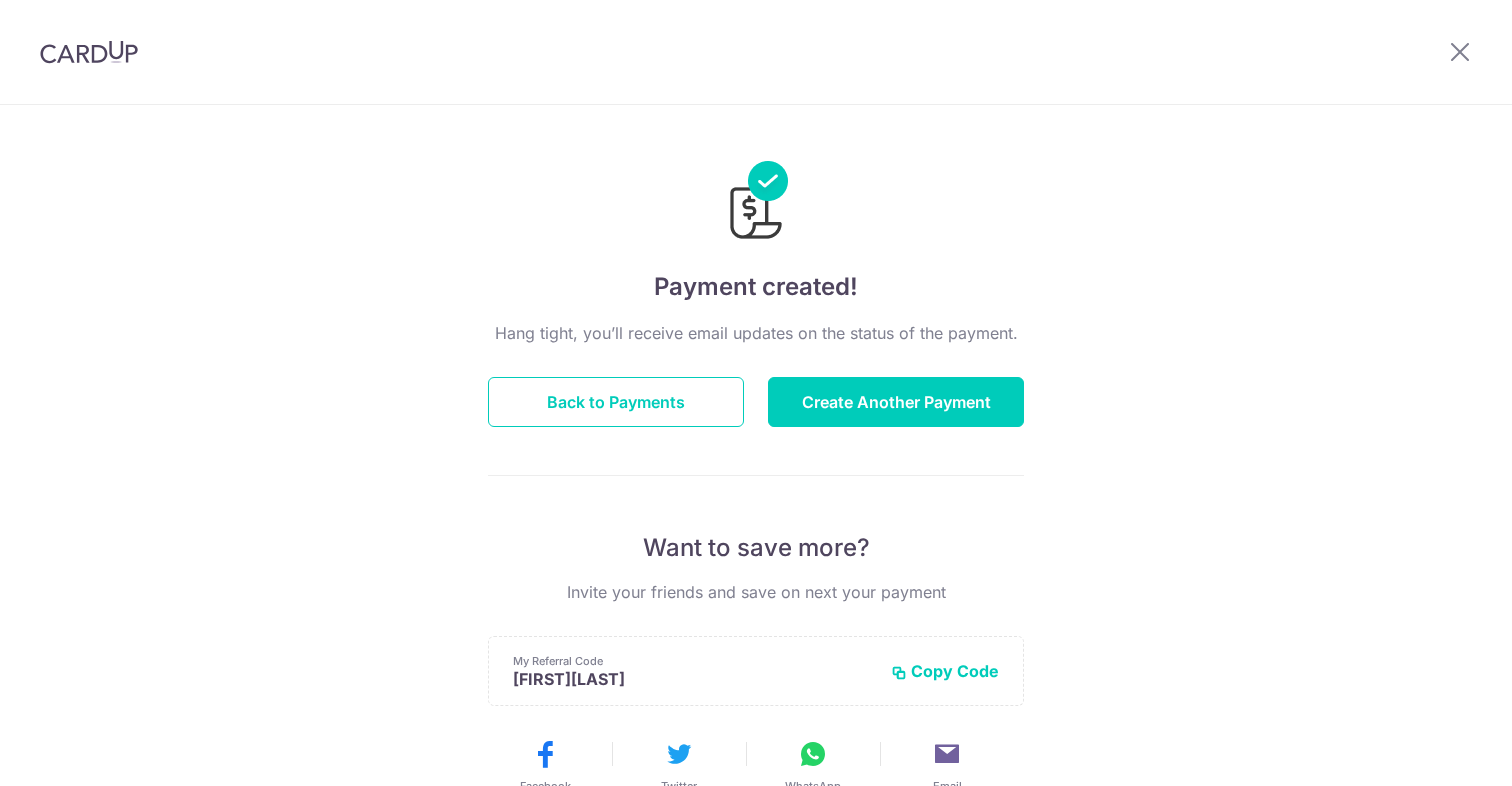 scroll, scrollTop: 0, scrollLeft: 0, axis: both 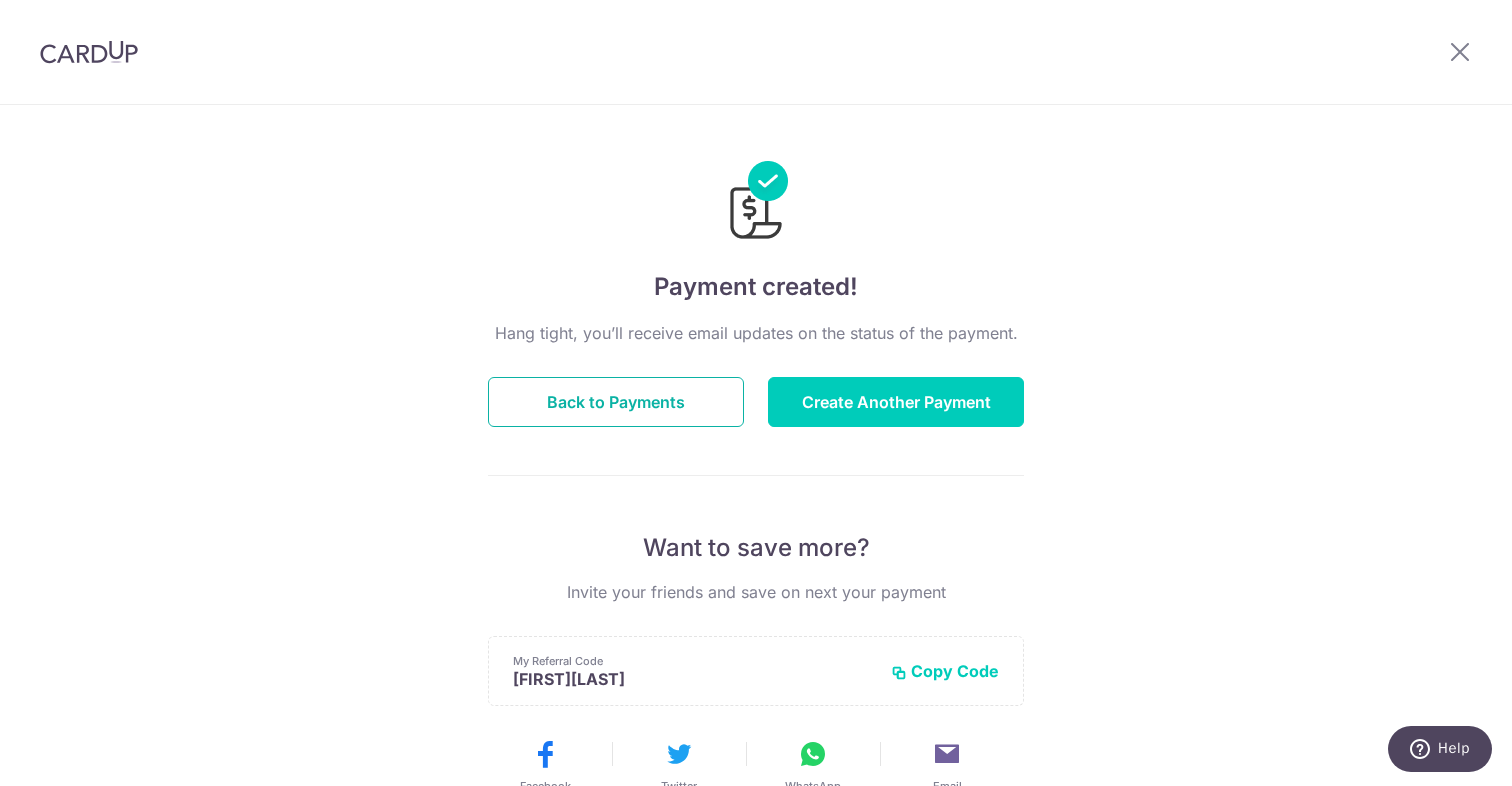 click on "Back to Payments" at bounding box center (616, 402) 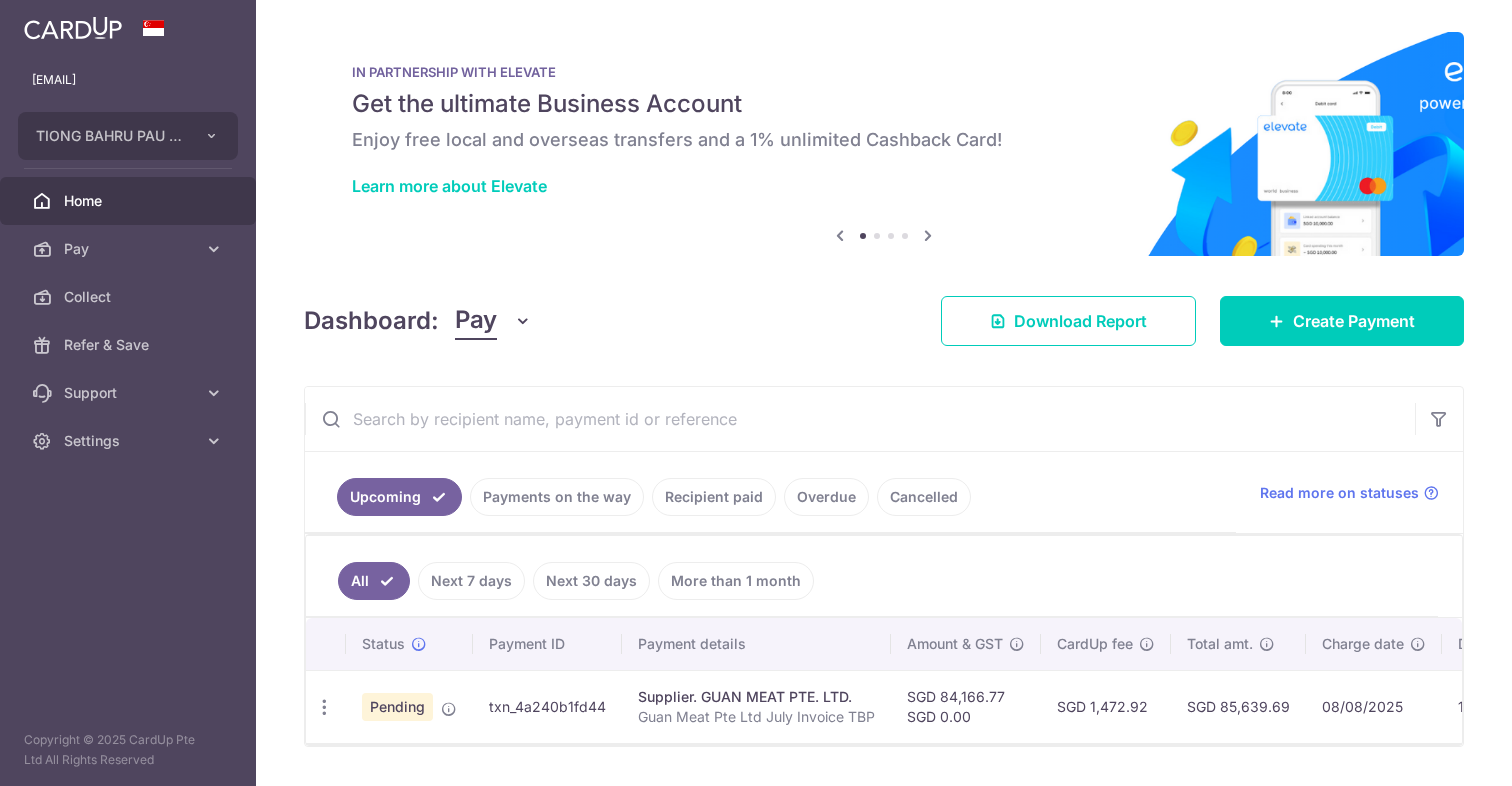 scroll, scrollTop: 0, scrollLeft: 0, axis: both 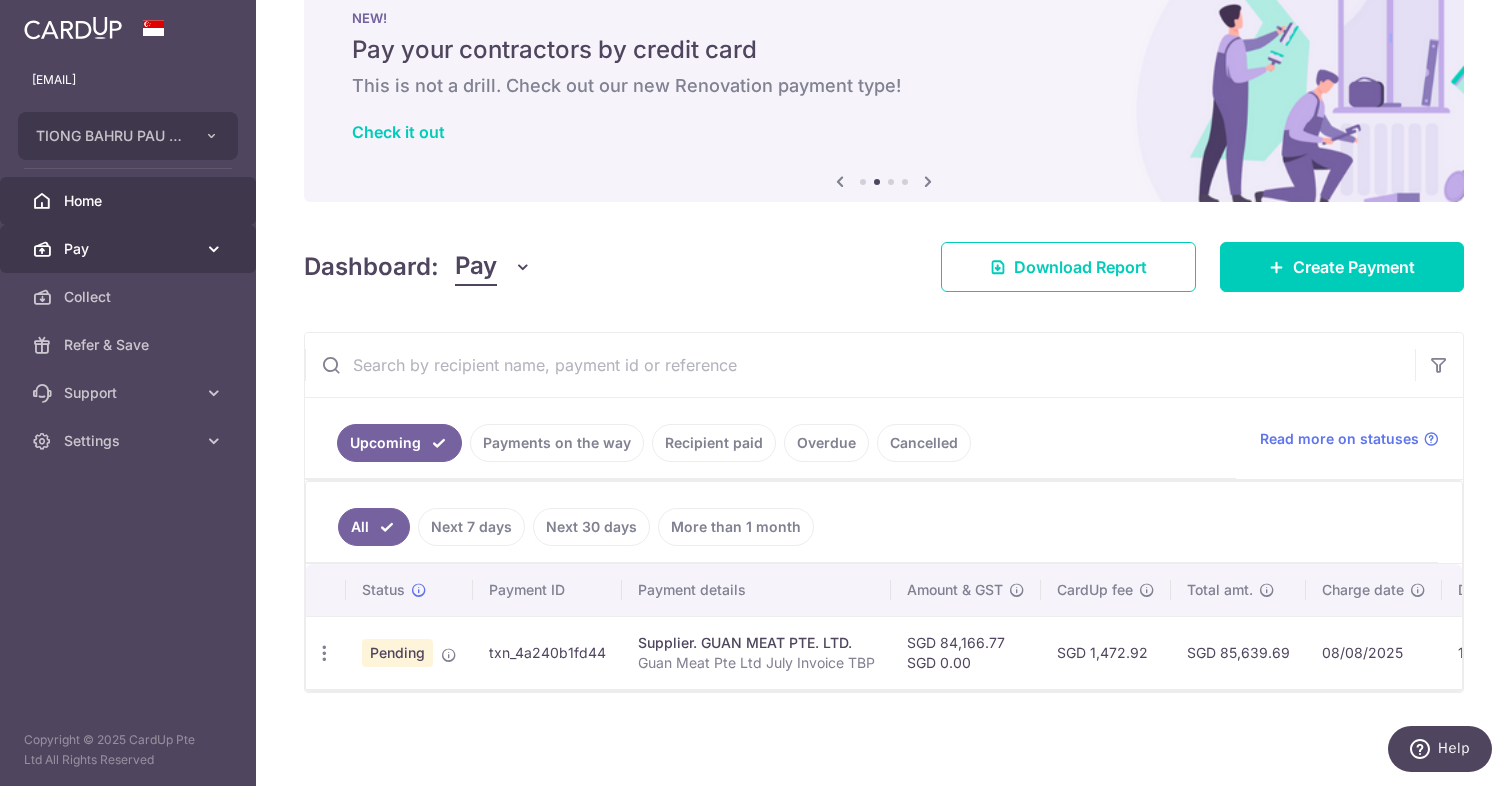 click on "Pay" at bounding box center [130, 249] 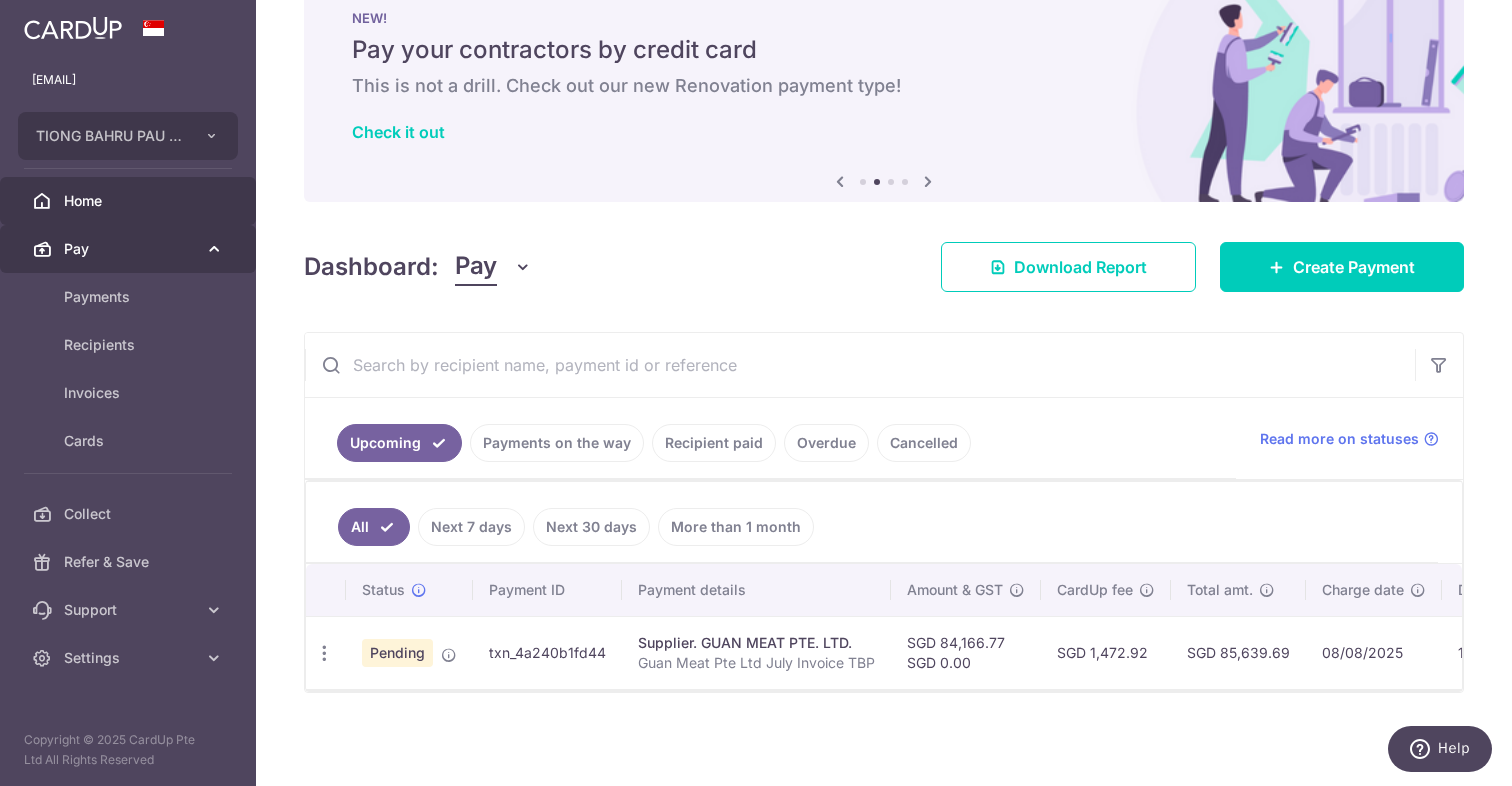 click on "Pay" at bounding box center [130, 249] 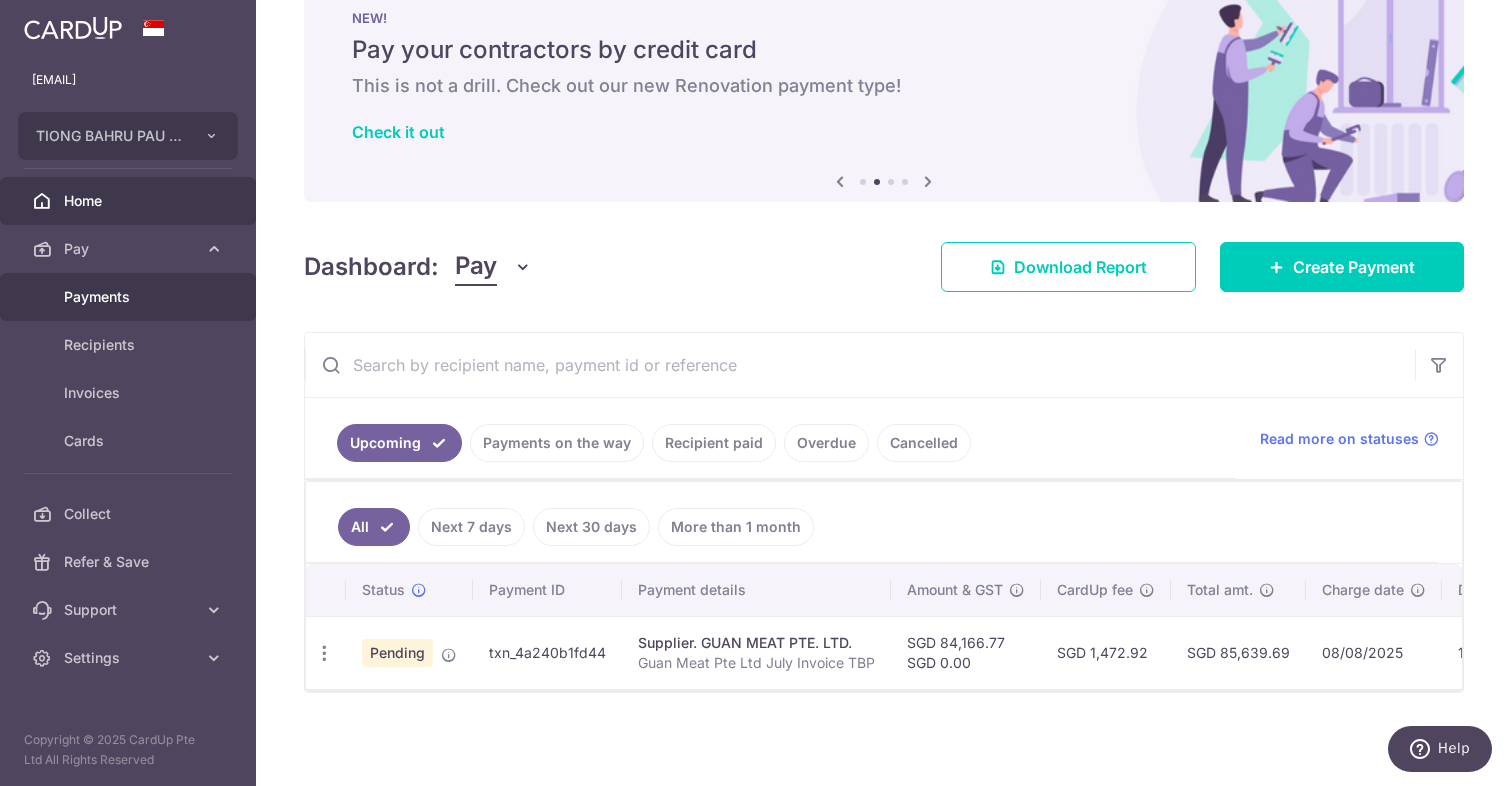 click on "Payments" at bounding box center (130, 297) 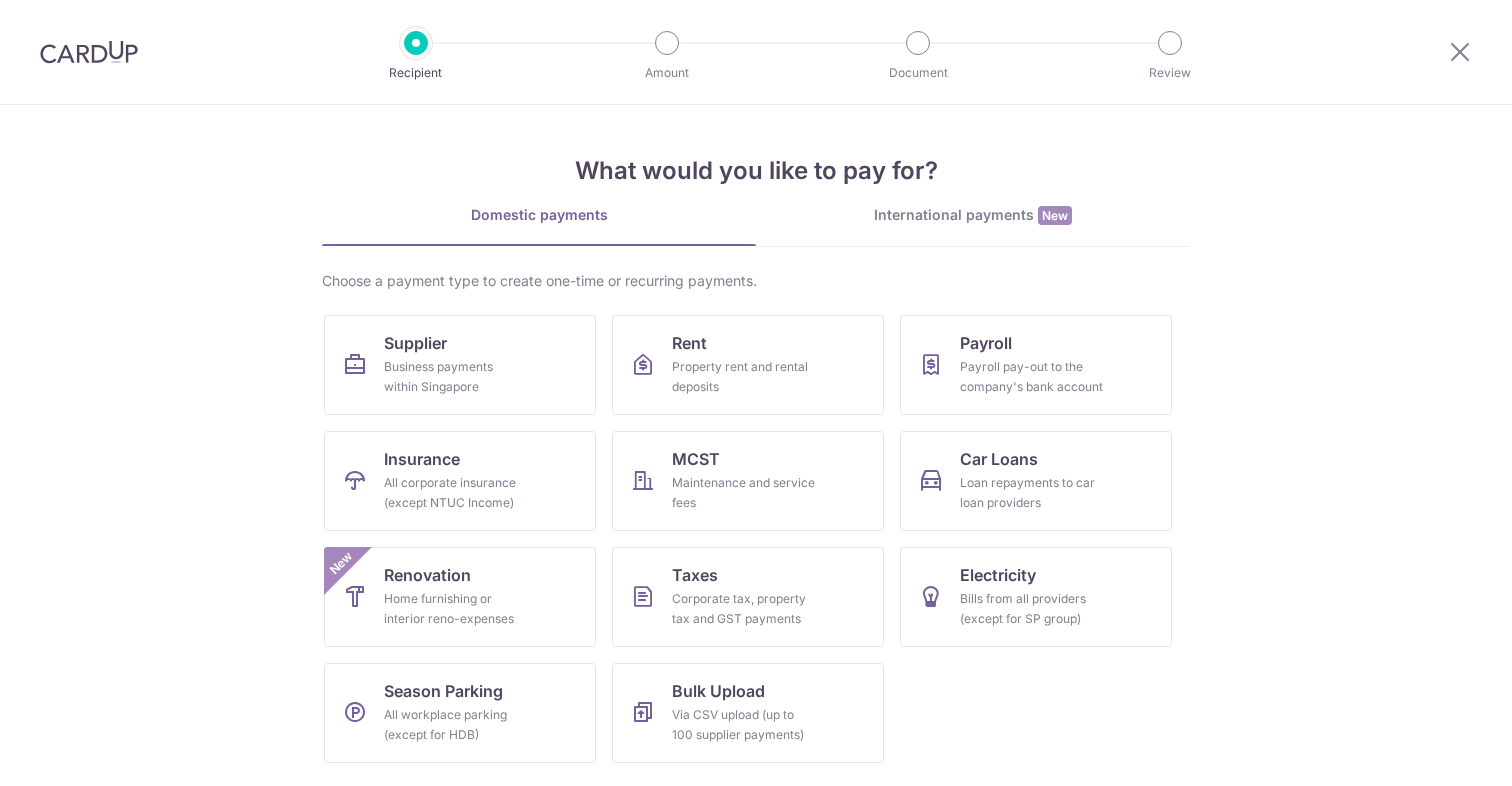 scroll, scrollTop: 0, scrollLeft: 0, axis: both 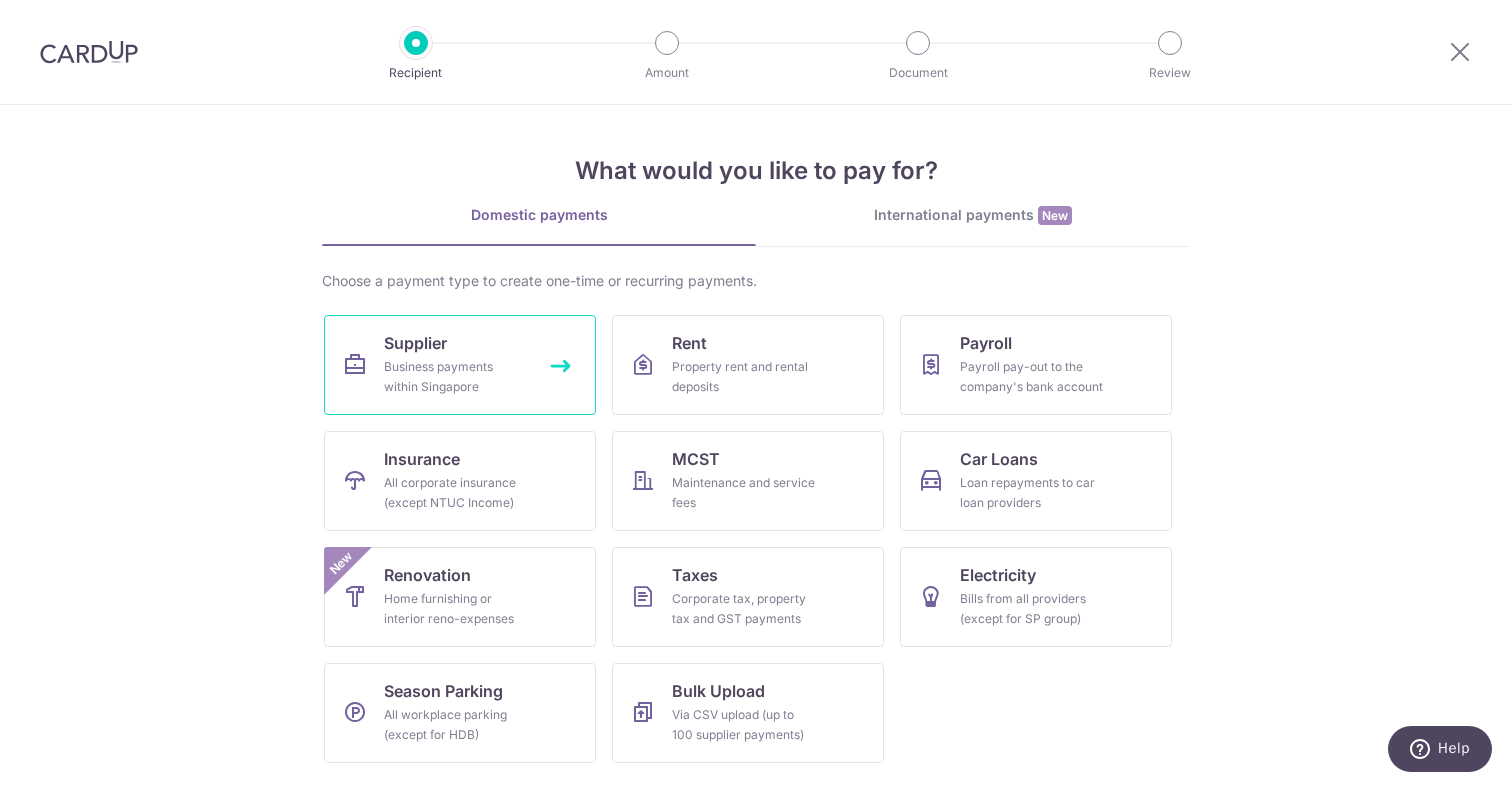 click on "Business payments within Singapore" at bounding box center [456, 377] 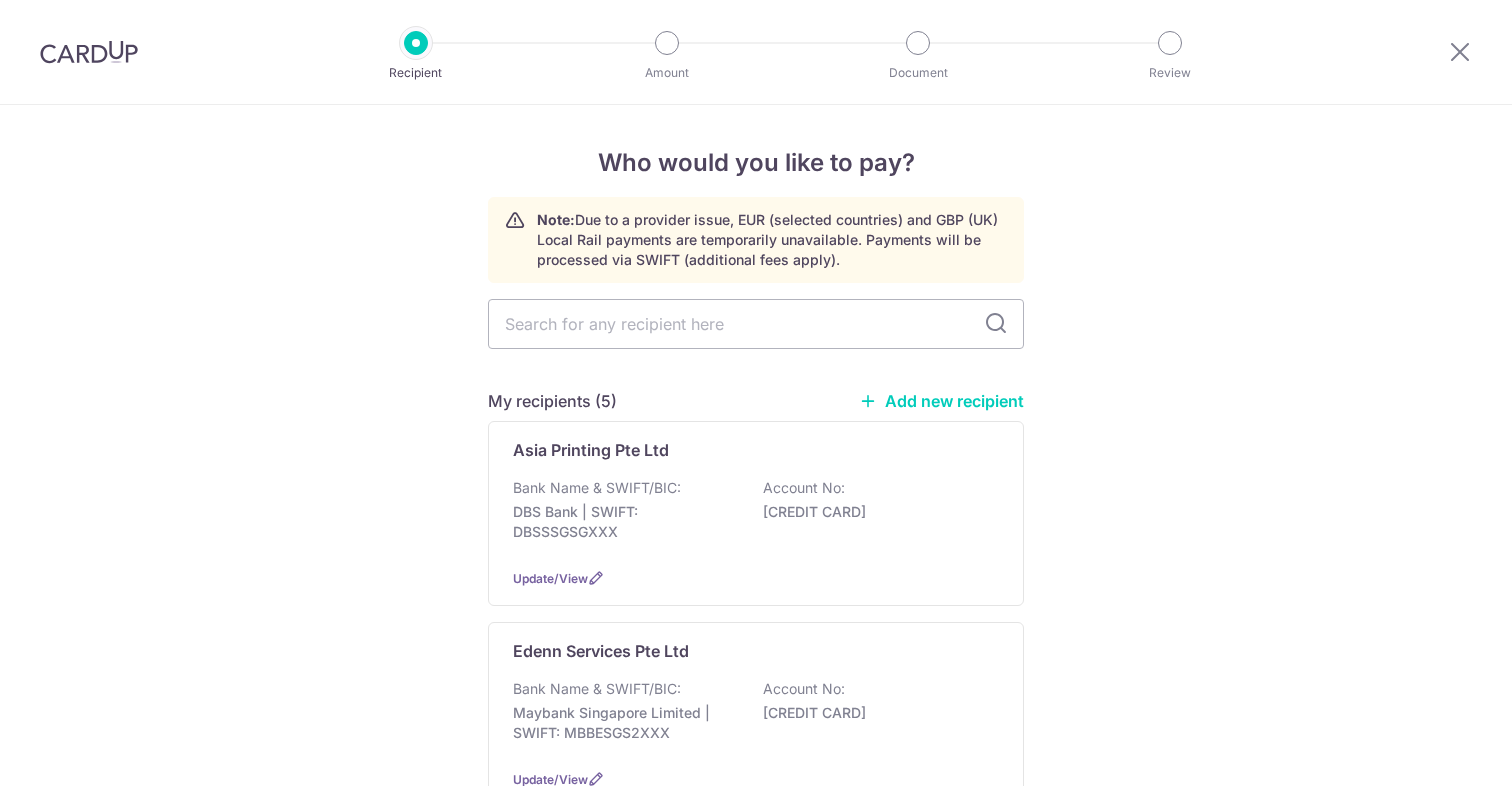 scroll, scrollTop: 0, scrollLeft: 0, axis: both 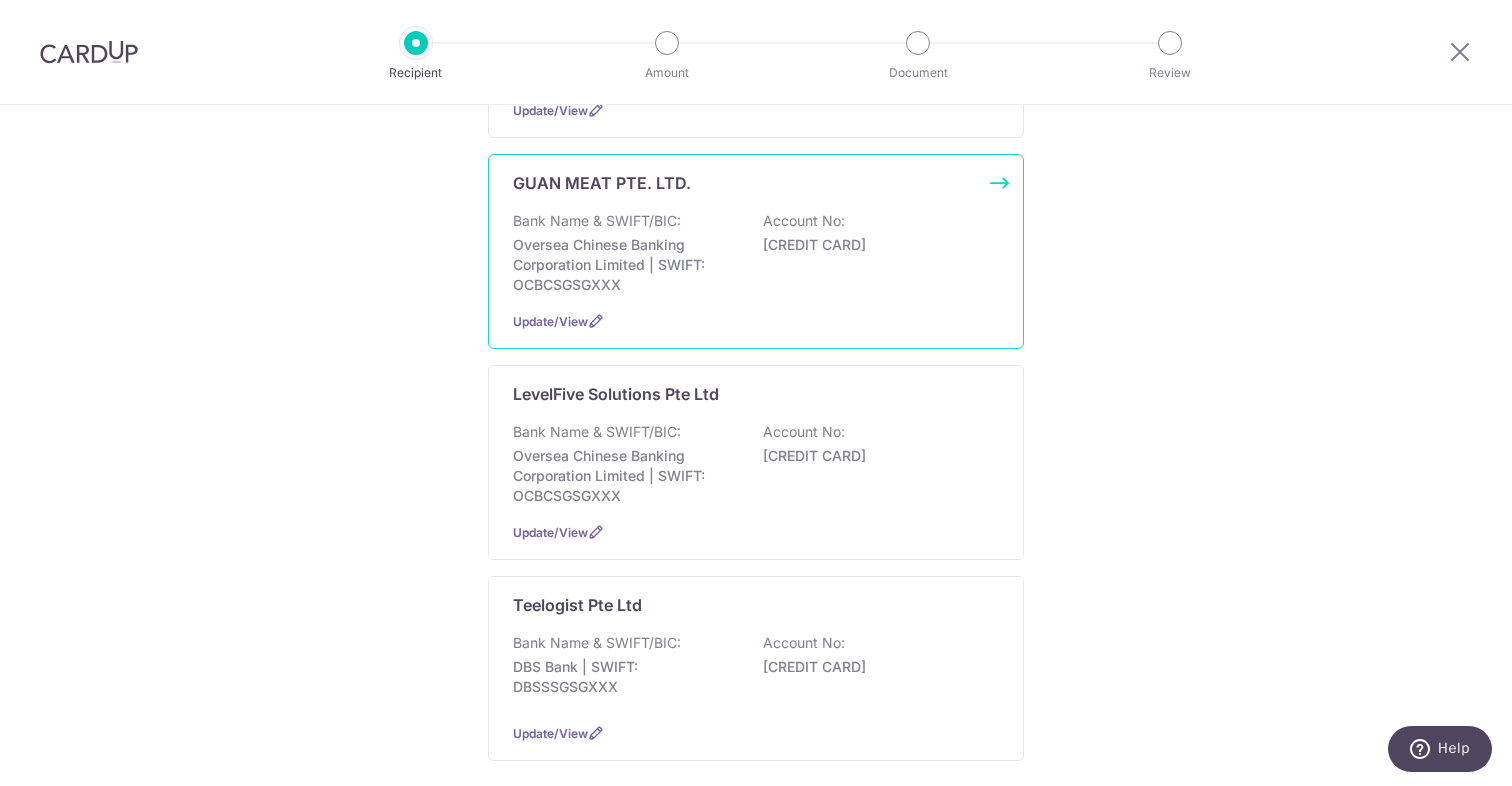 click on "Oversea Chinese Banking Corporation Limited | SWIFT: OCBCSGSGXXX" at bounding box center (625, 265) 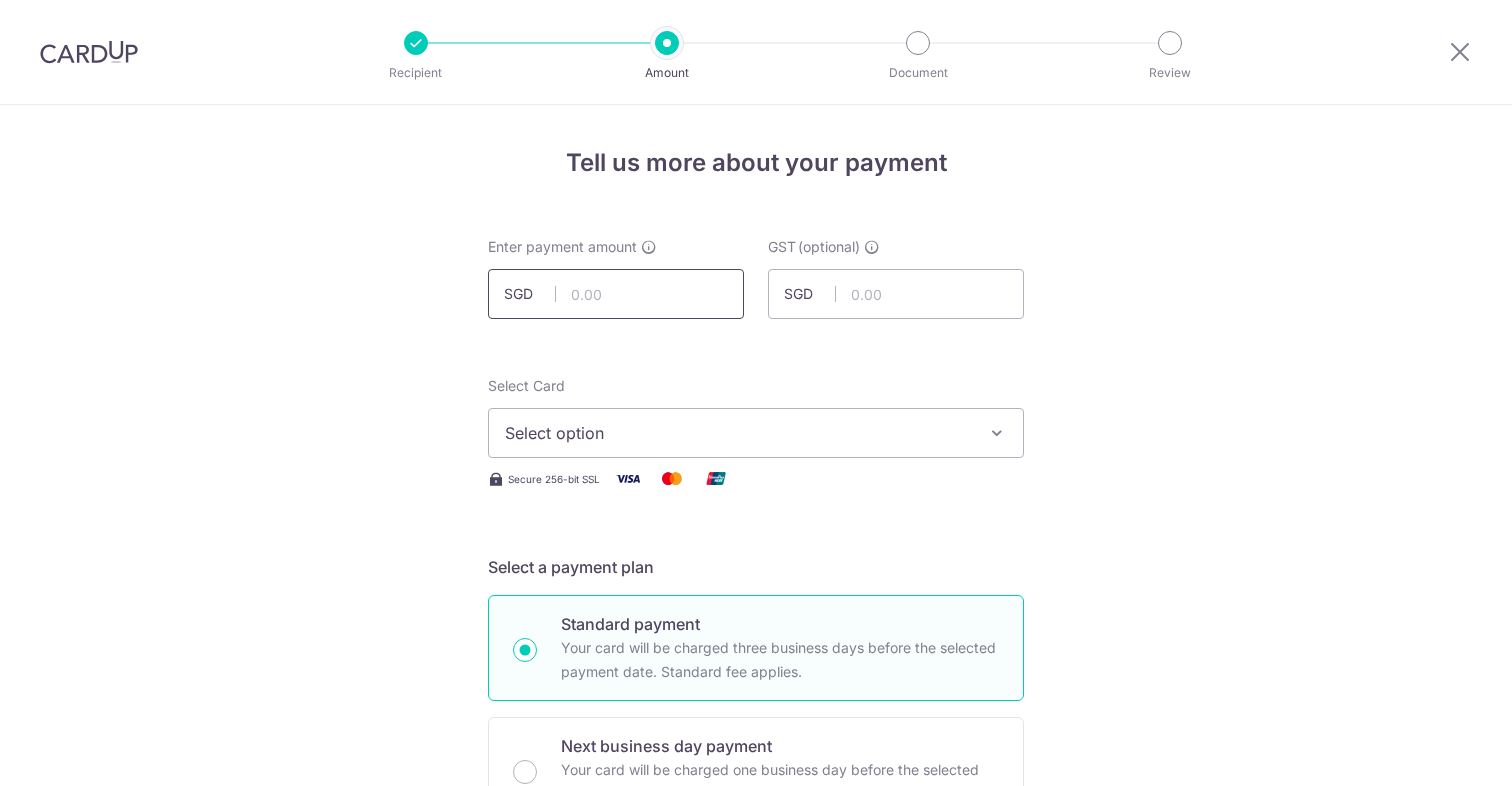 scroll, scrollTop: 0, scrollLeft: 0, axis: both 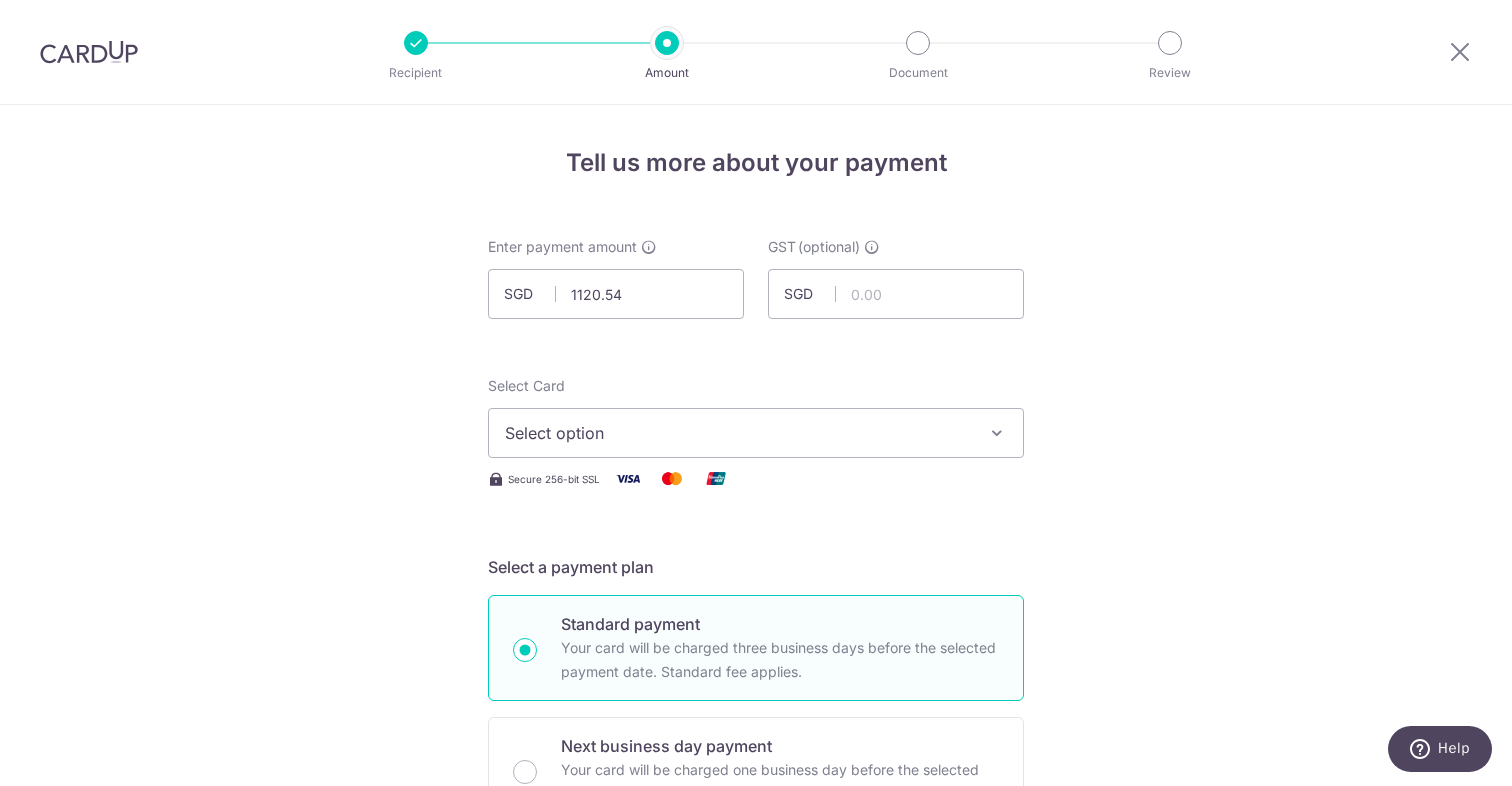 type on "1,120.54" 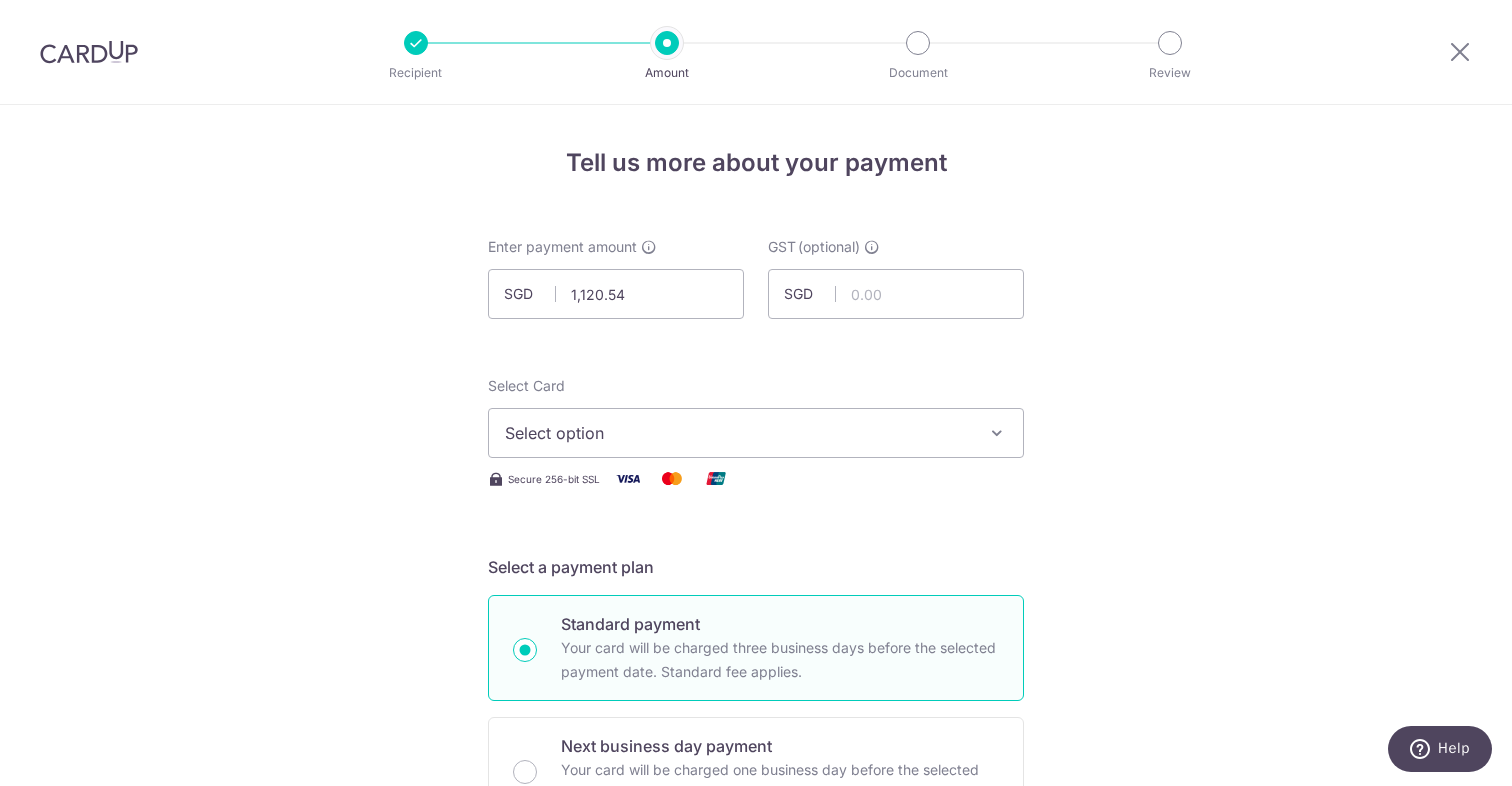 click on "Tell us more about your payment
Enter payment amount
SGD
1,120.54
1120.54
GST
(optional)
SGD
Select Card
Select option
Add credit card
Your Cards
**** 1793
**** 5393
Secure 256-bit SSL" at bounding box center [756, 1076] 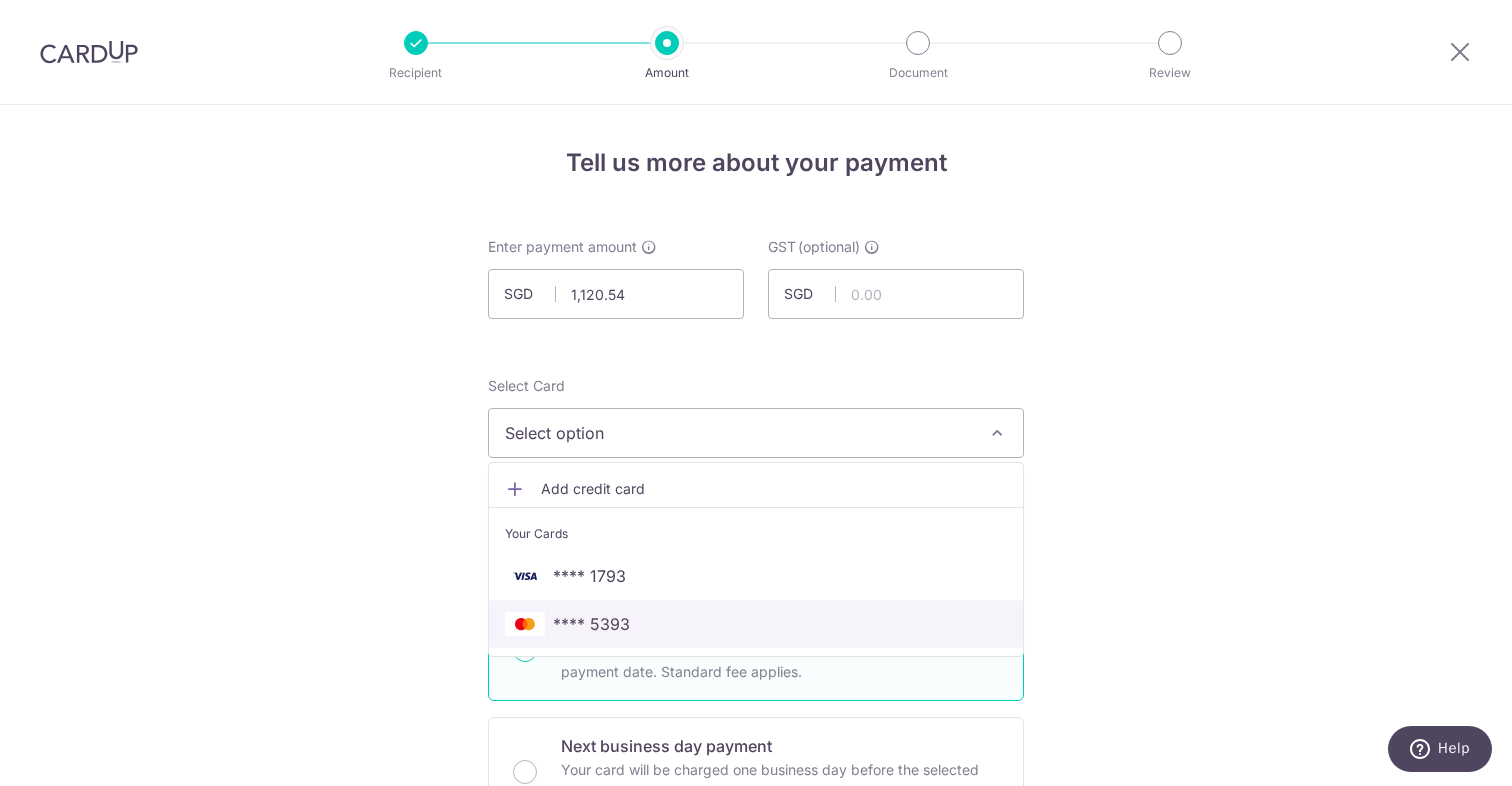 click on "**** 5393" at bounding box center (756, 624) 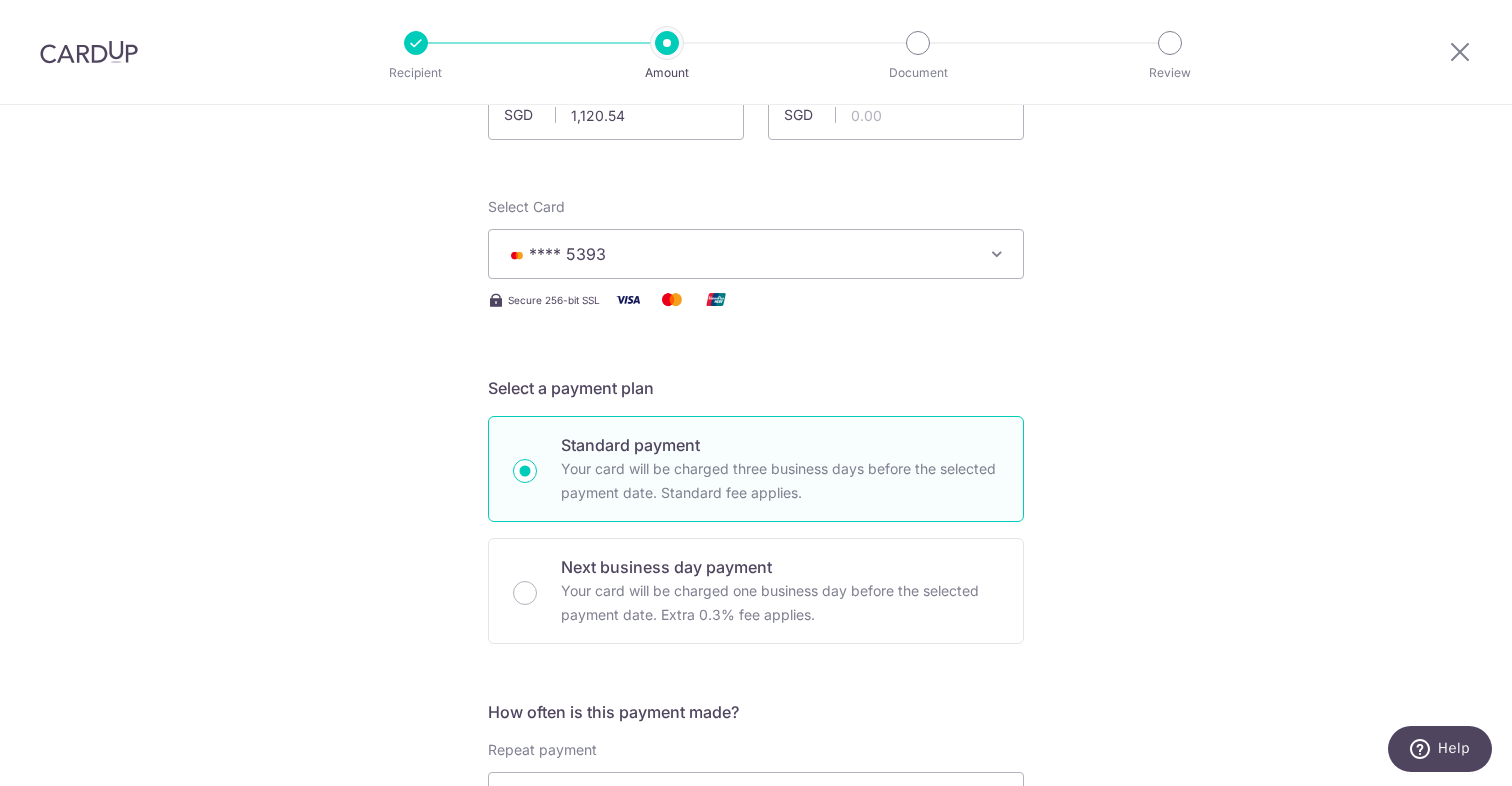scroll, scrollTop: 646, scrollLeft: 0, axis: vertical 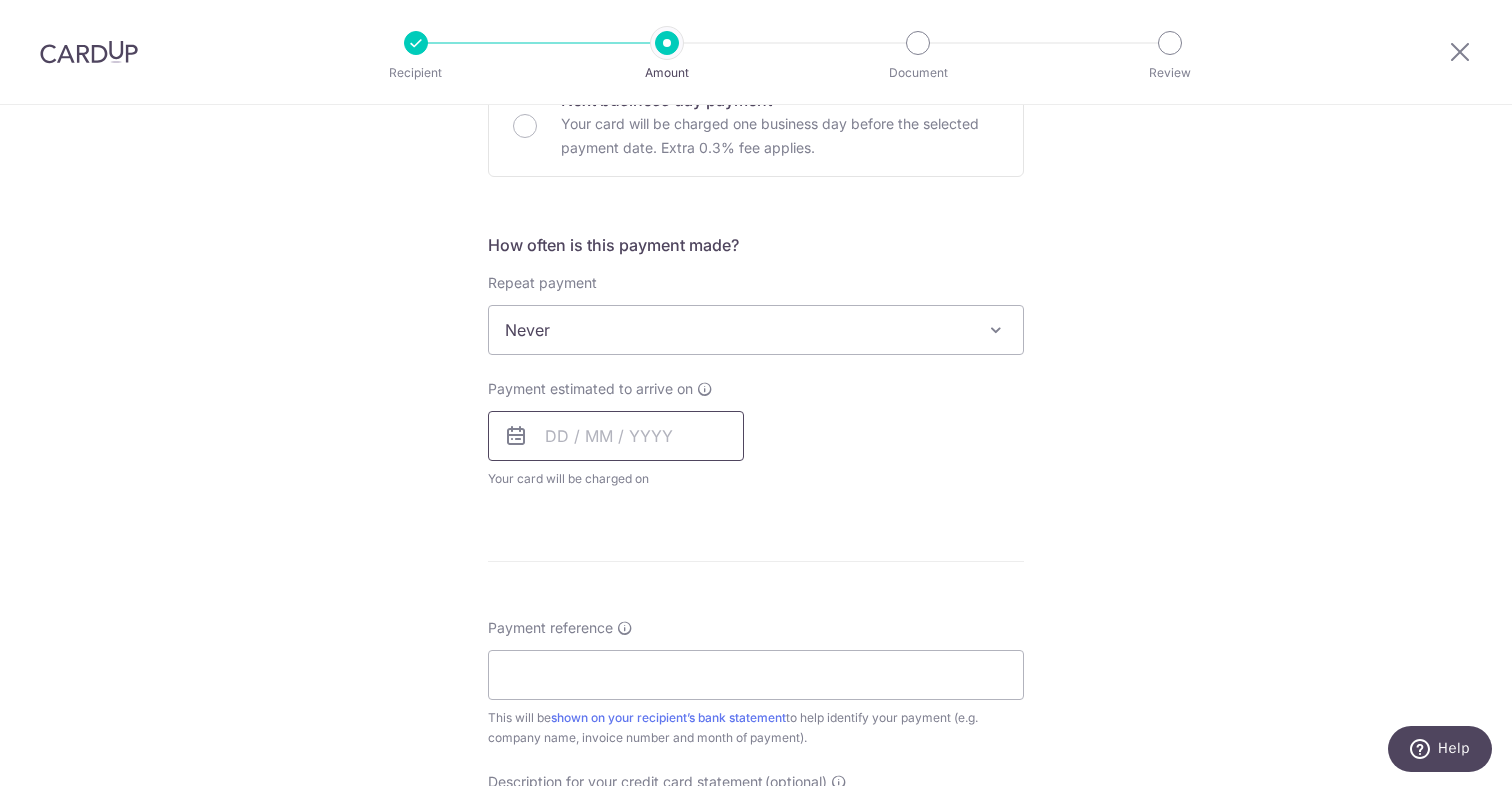 click at bounding box center [616, 436] 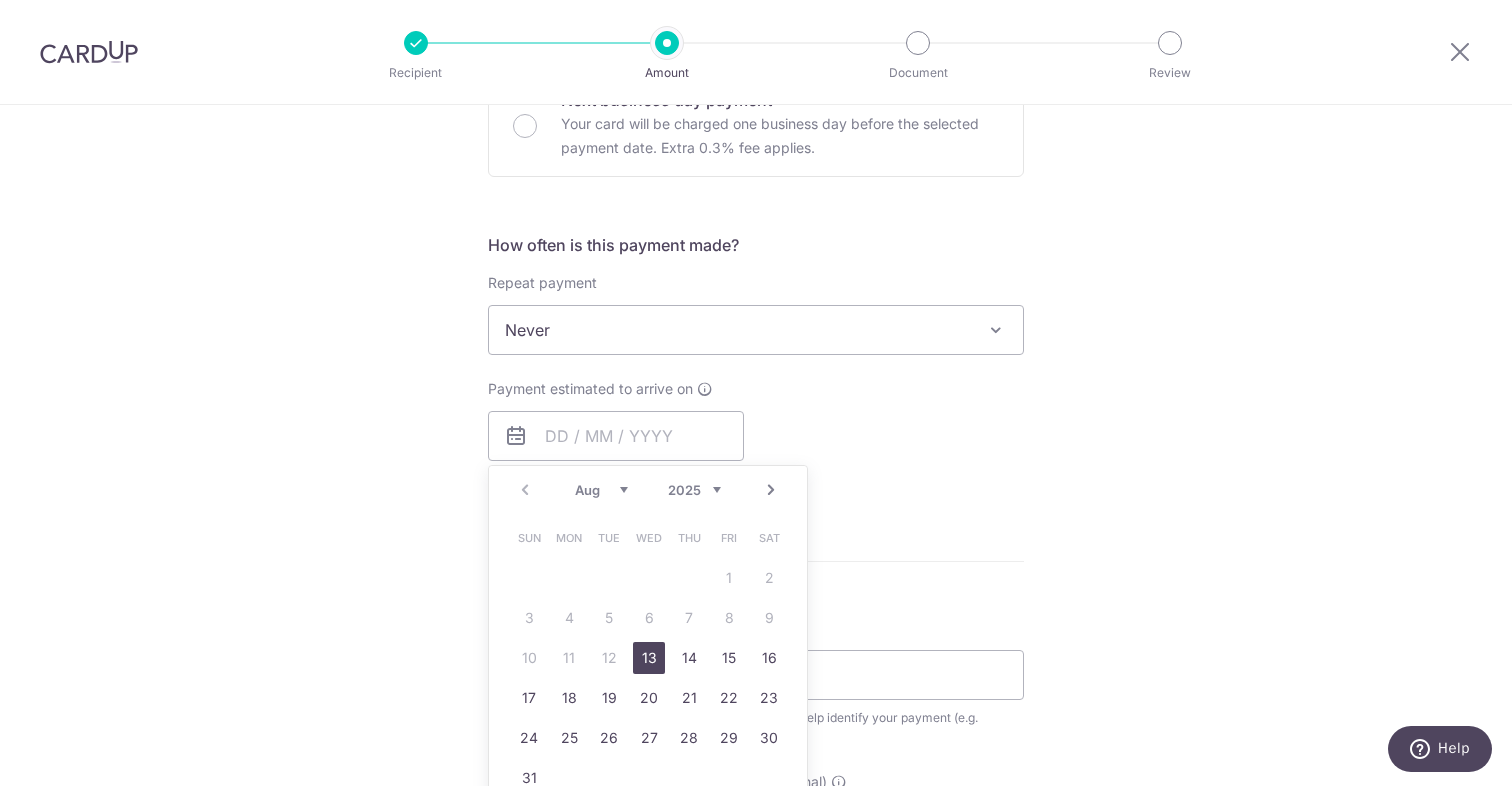 click on "13" at bounding box center [649, 658] 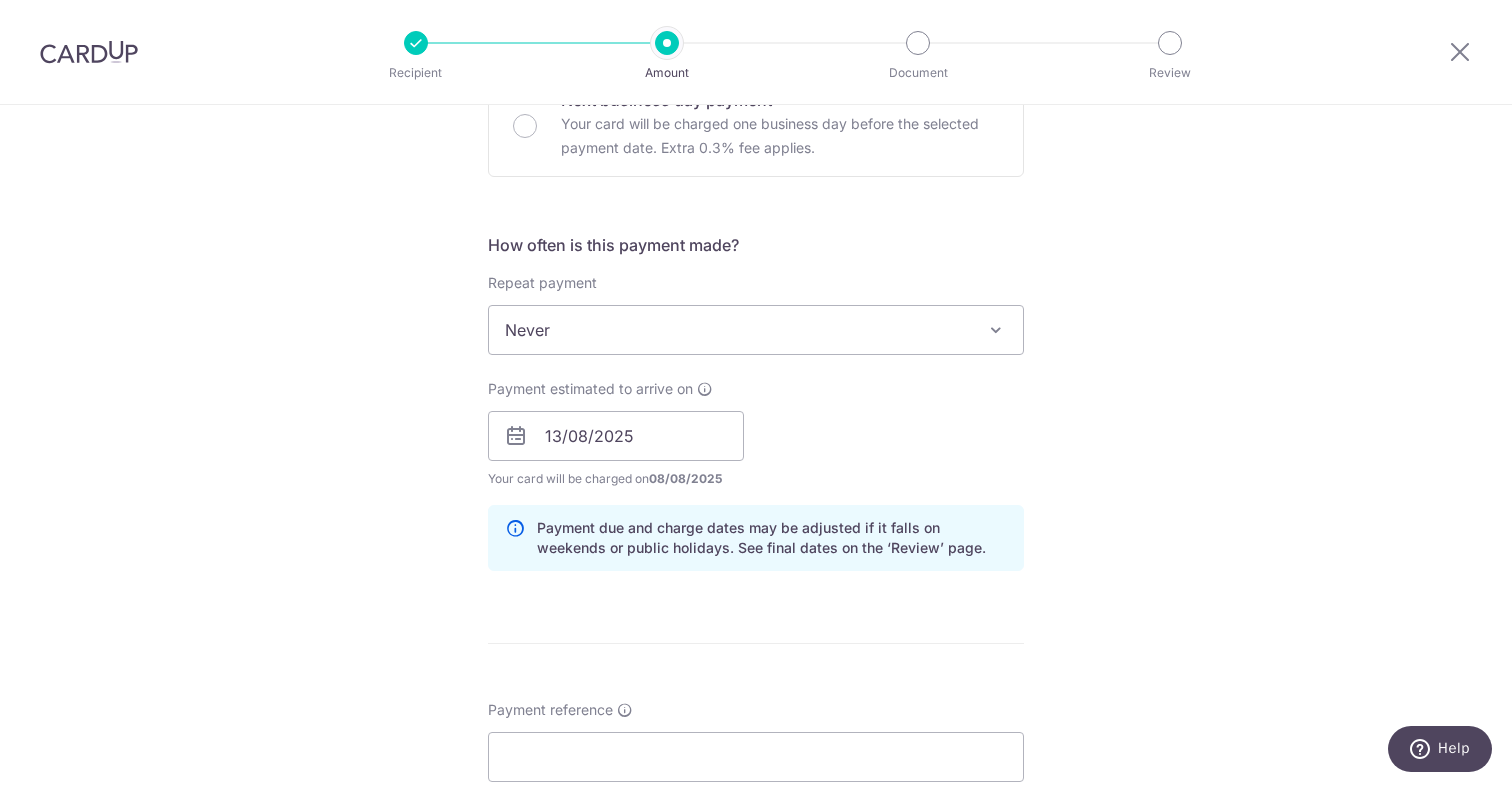 scroll, scrollTop: 961, scrollLeft: 0, axis: vertical 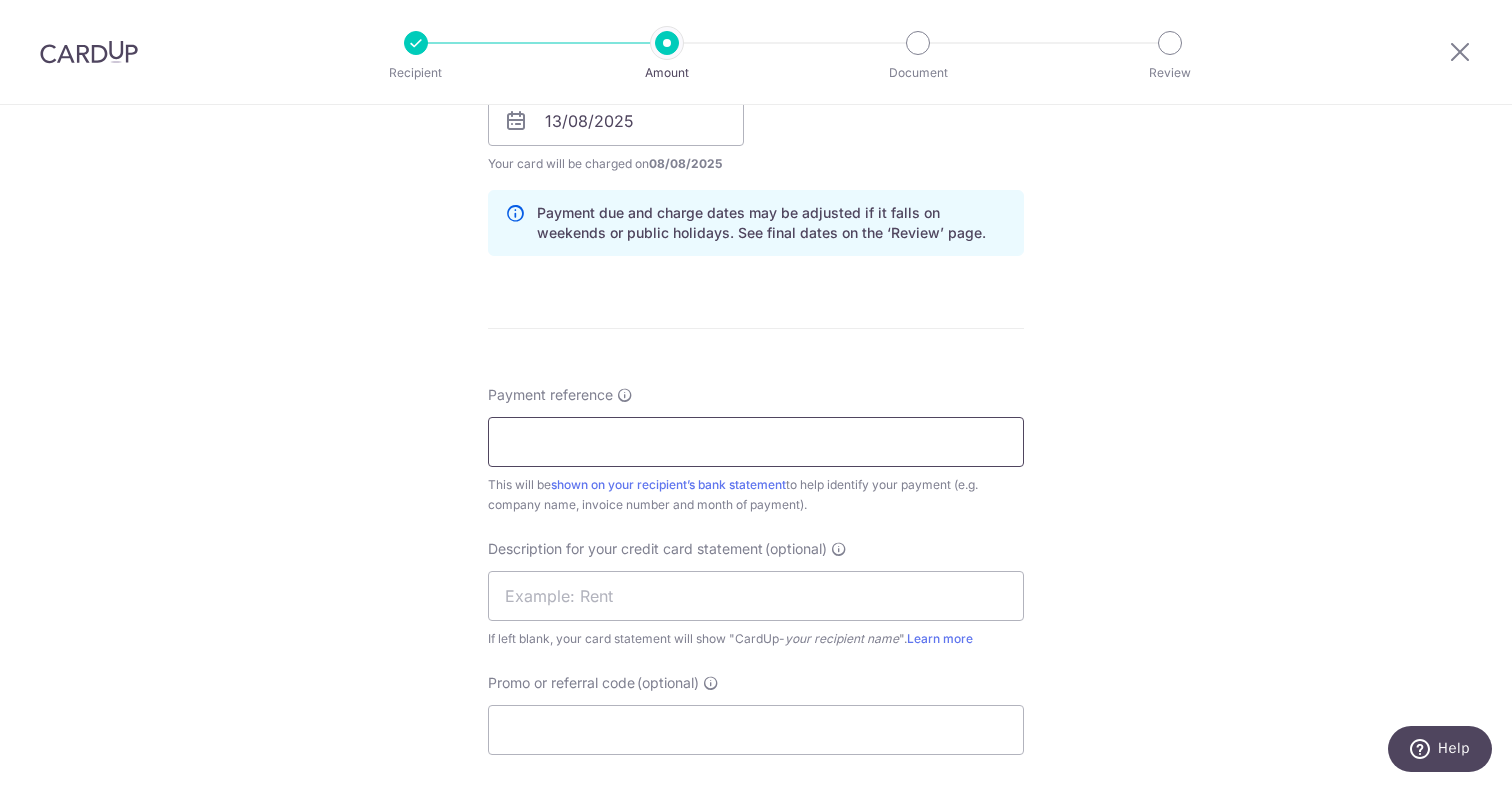 click on "Payment reference" at bounding box center [756, 442] 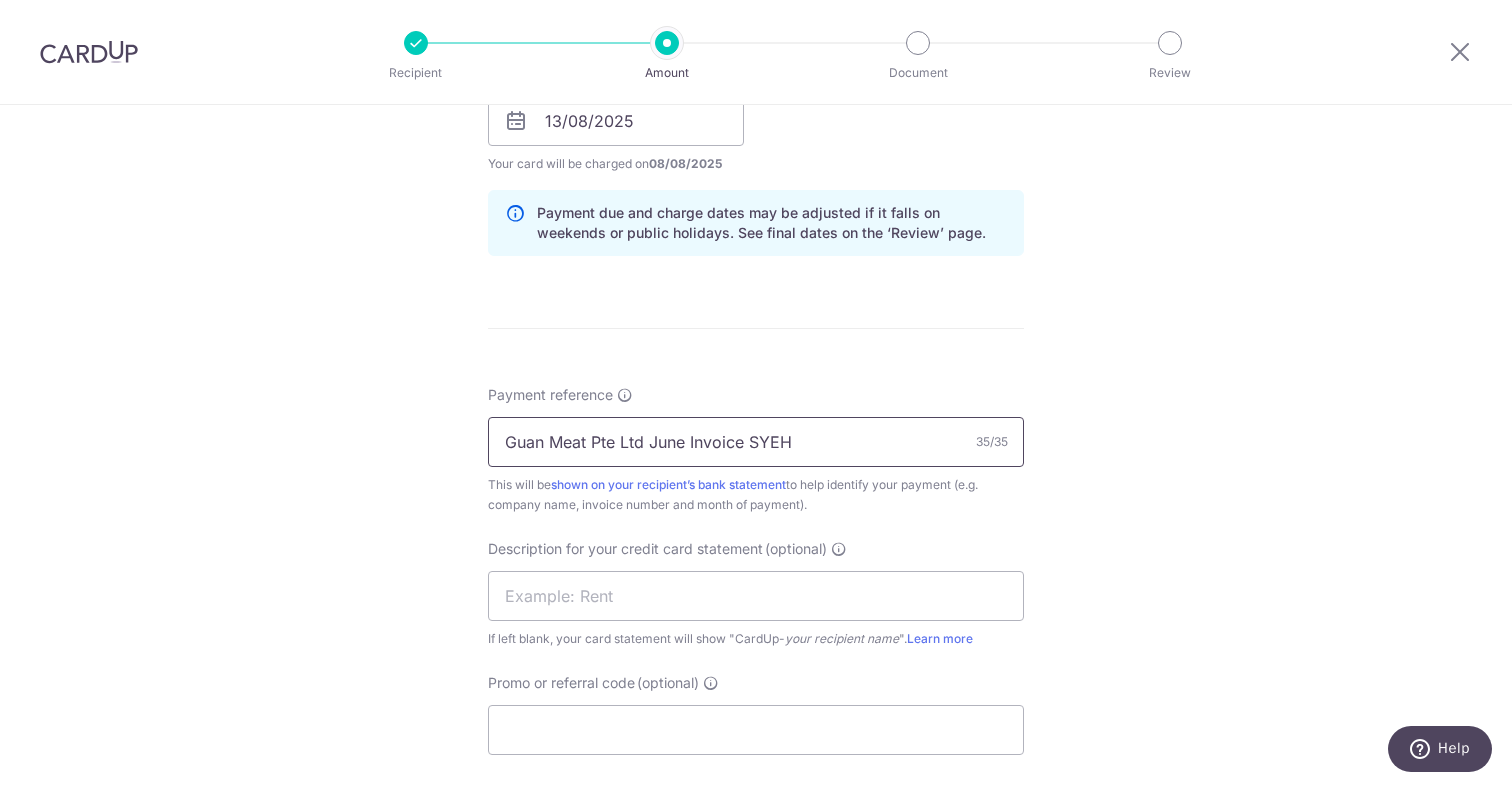 click on "Guan Meat Pte Ltd June Invoice SYEH" at bounding box center (756, 442) 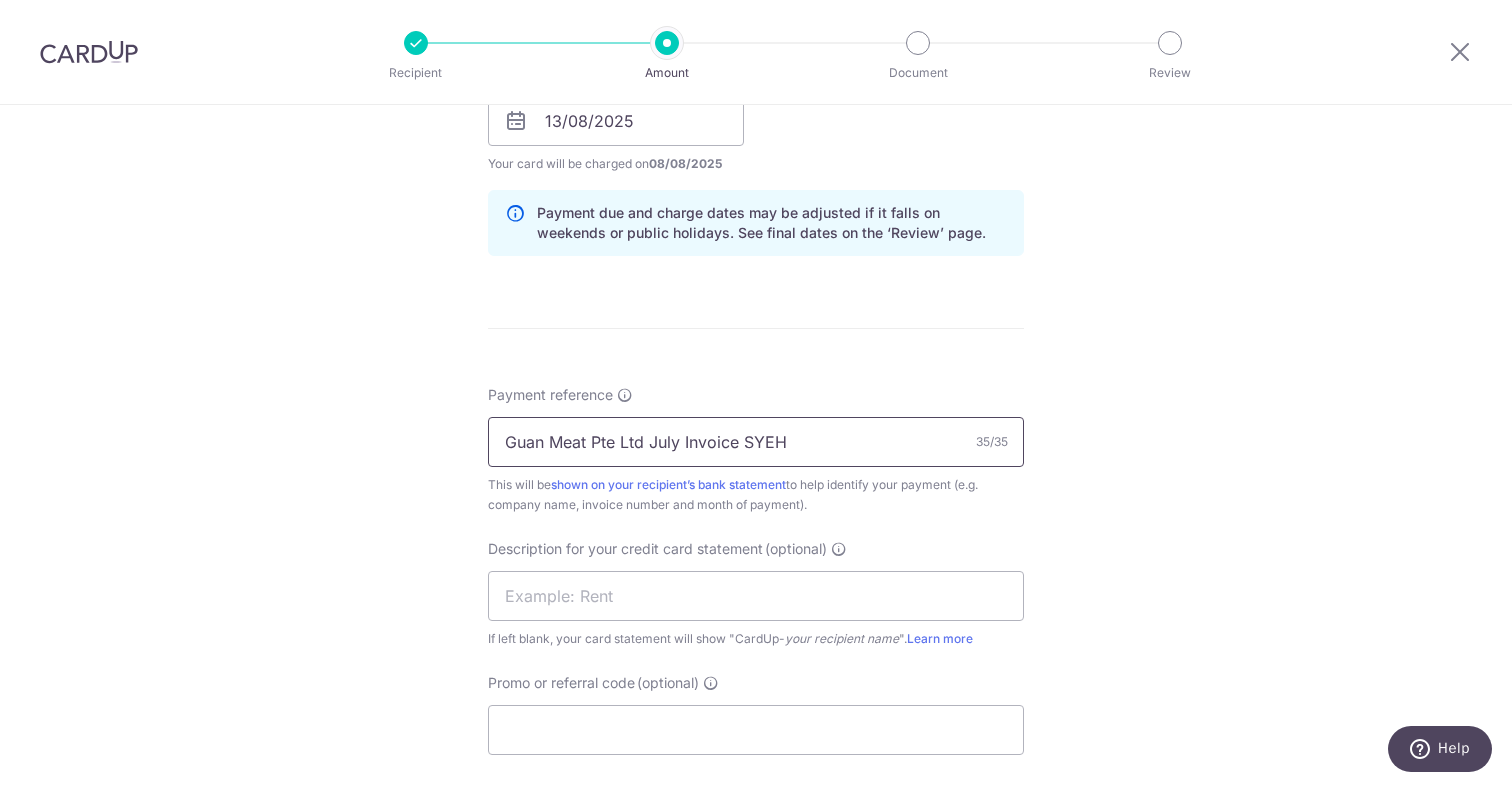 scroll, scrollTop: 1344, scrollLeft: 0, axis: vertical 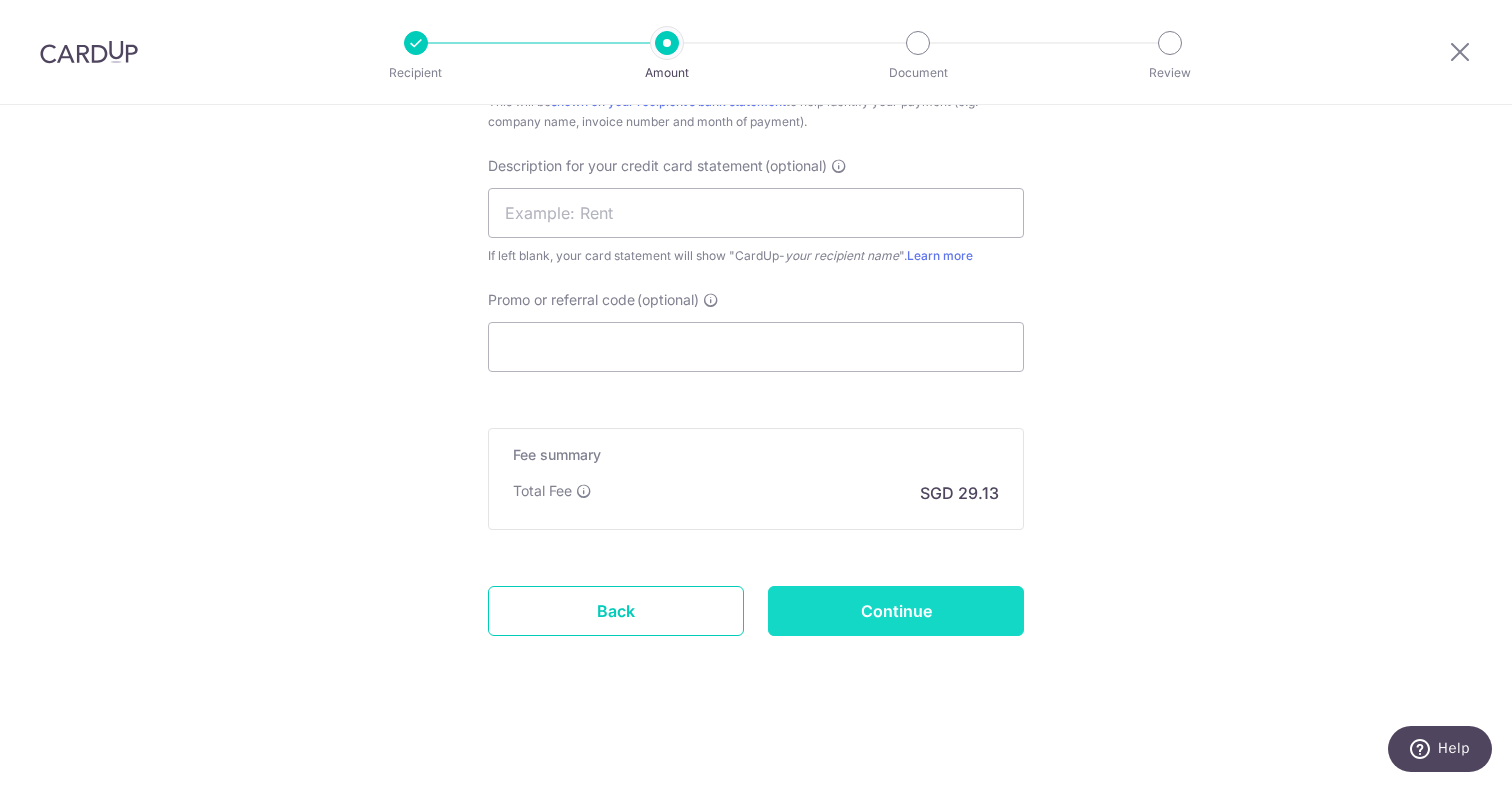 type on "Guan Meat Pte Ltd July Invoice SYEH" 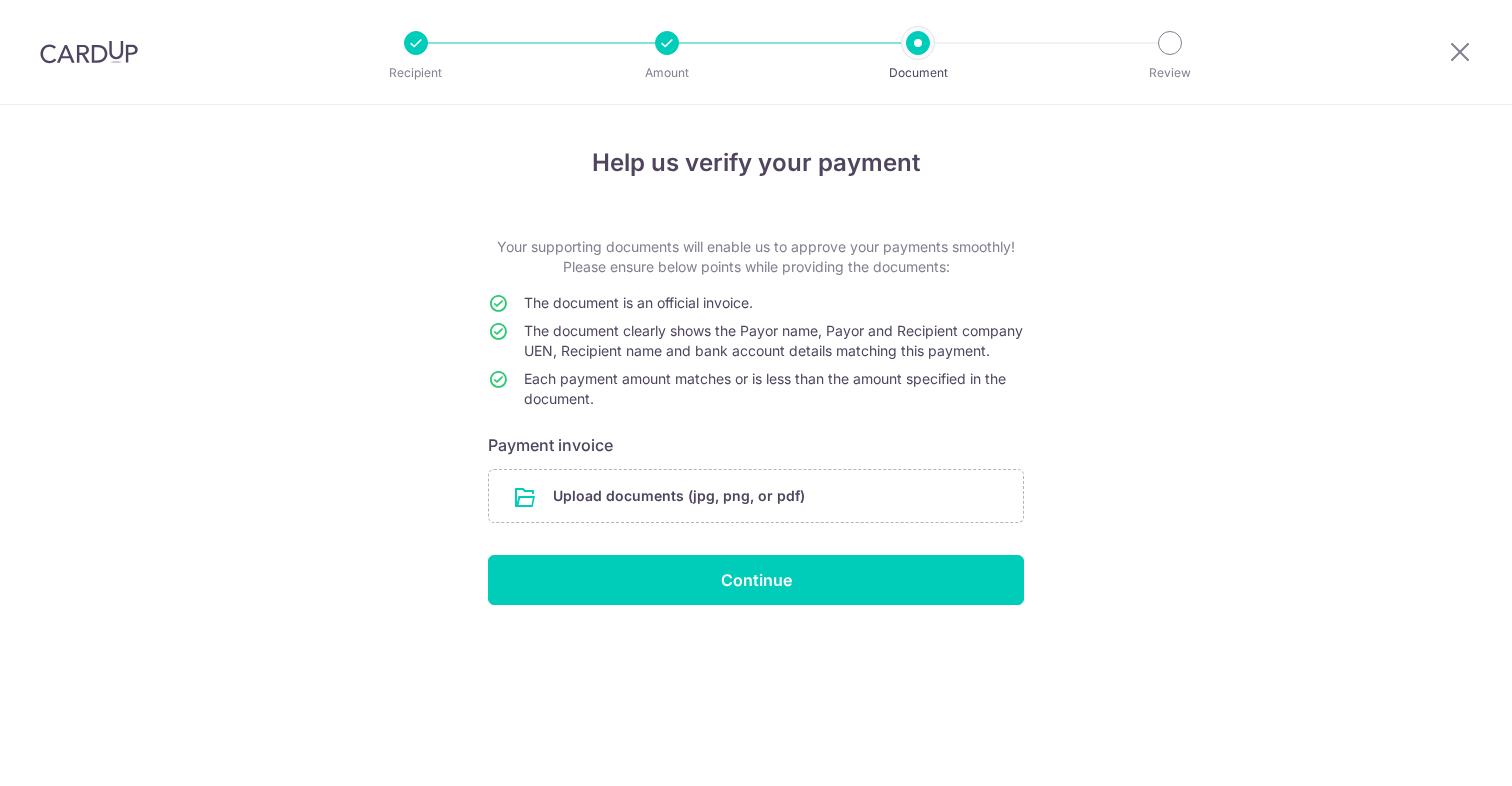 scroll, scrollTop: 0, scrollLeft: 0, axis: both 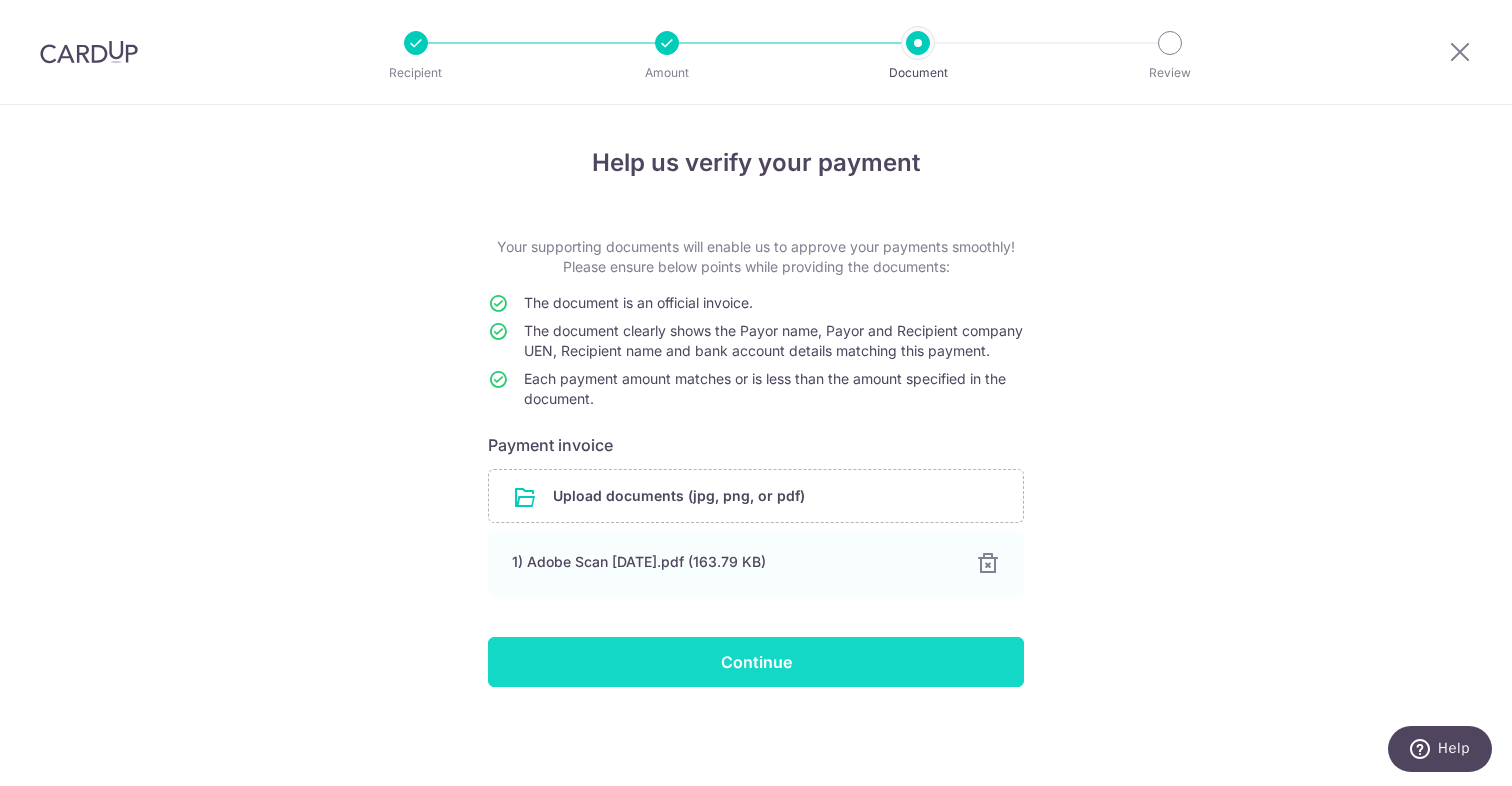 click on "Continue" at bounding box center [756, 662] 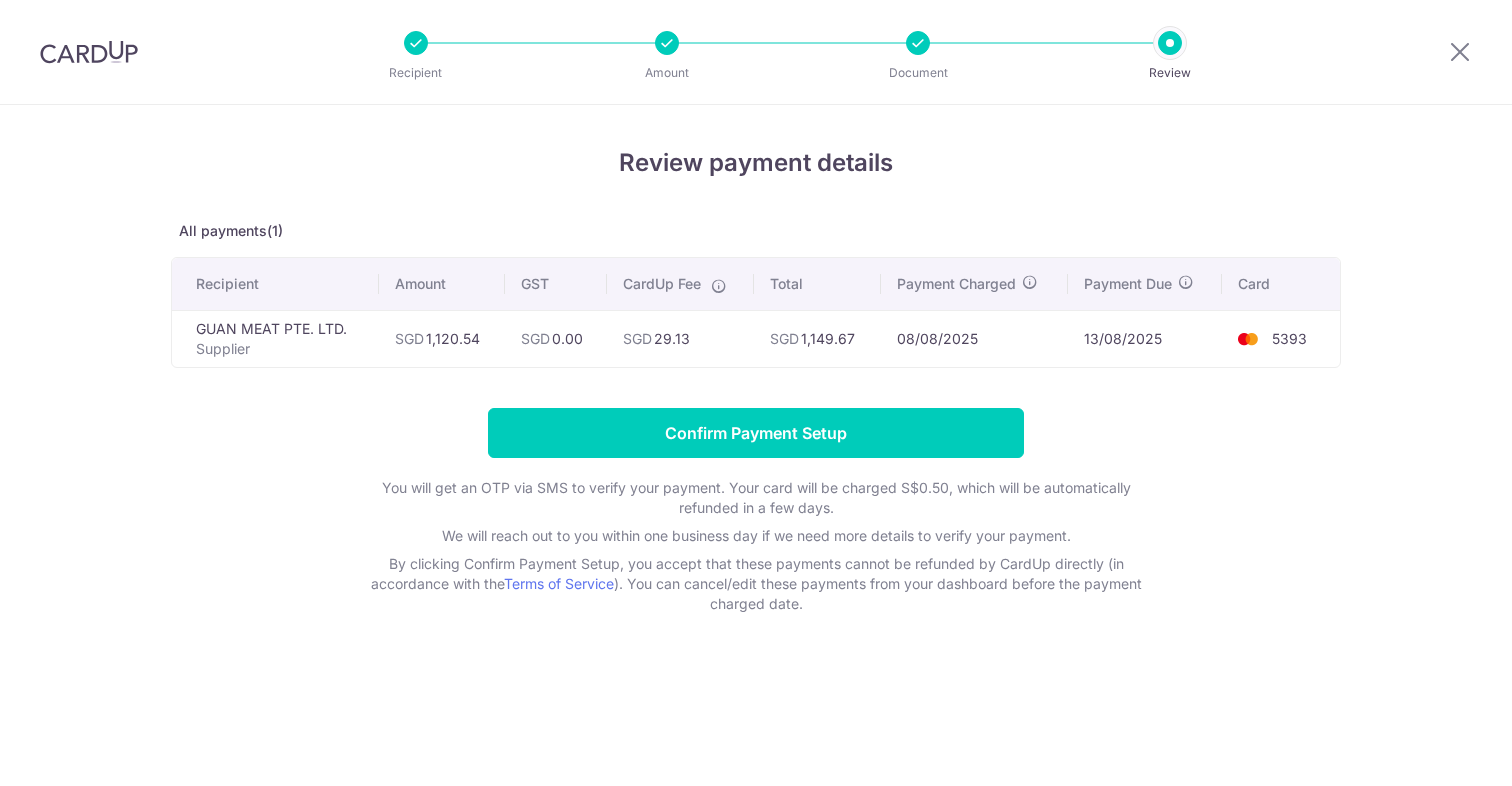 scroll, scrollTop: 0, scrollLeft: 0, axis: both 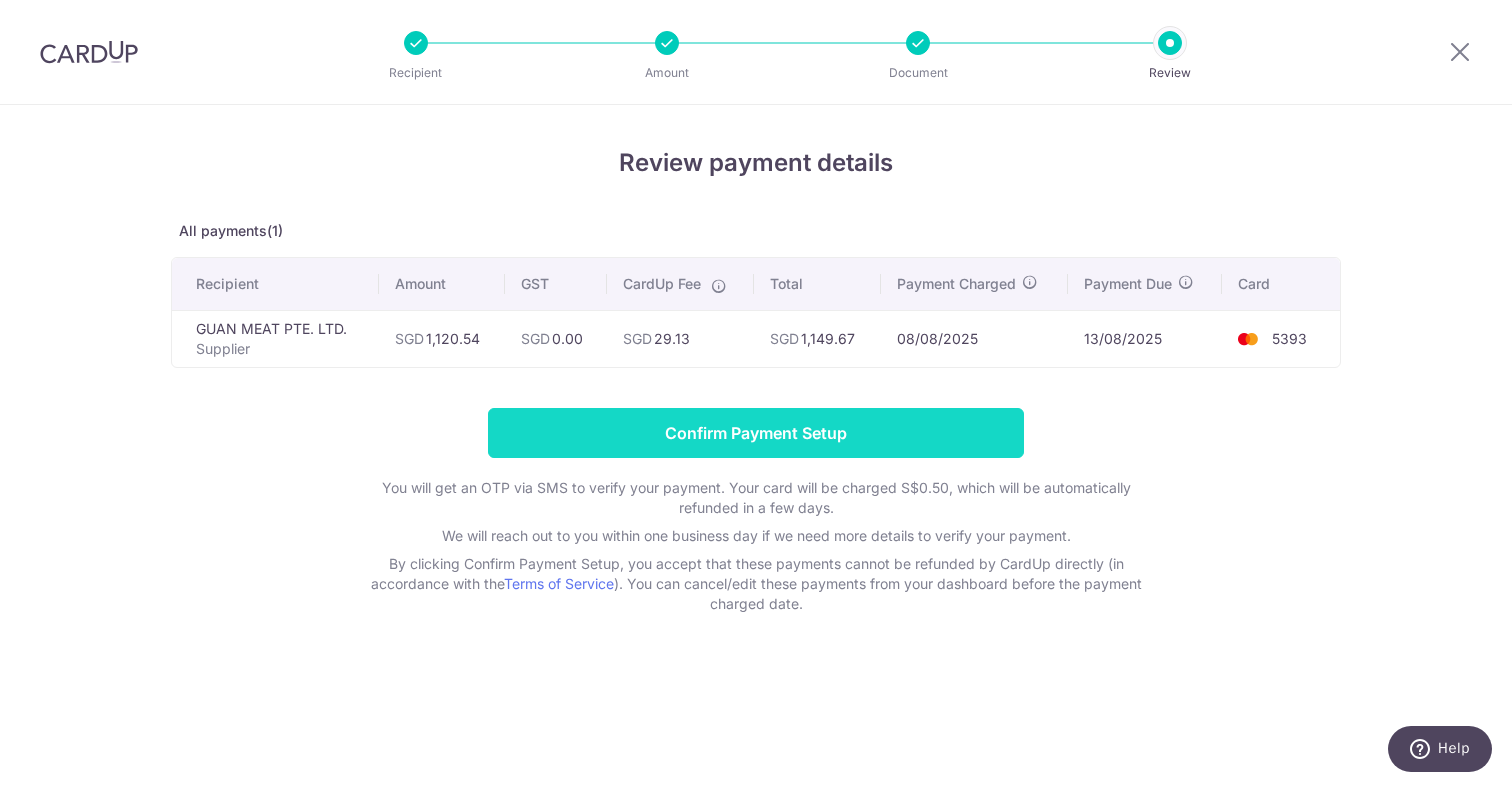 click on "Confirm Payment Setup" at bounding box center [756, 433] 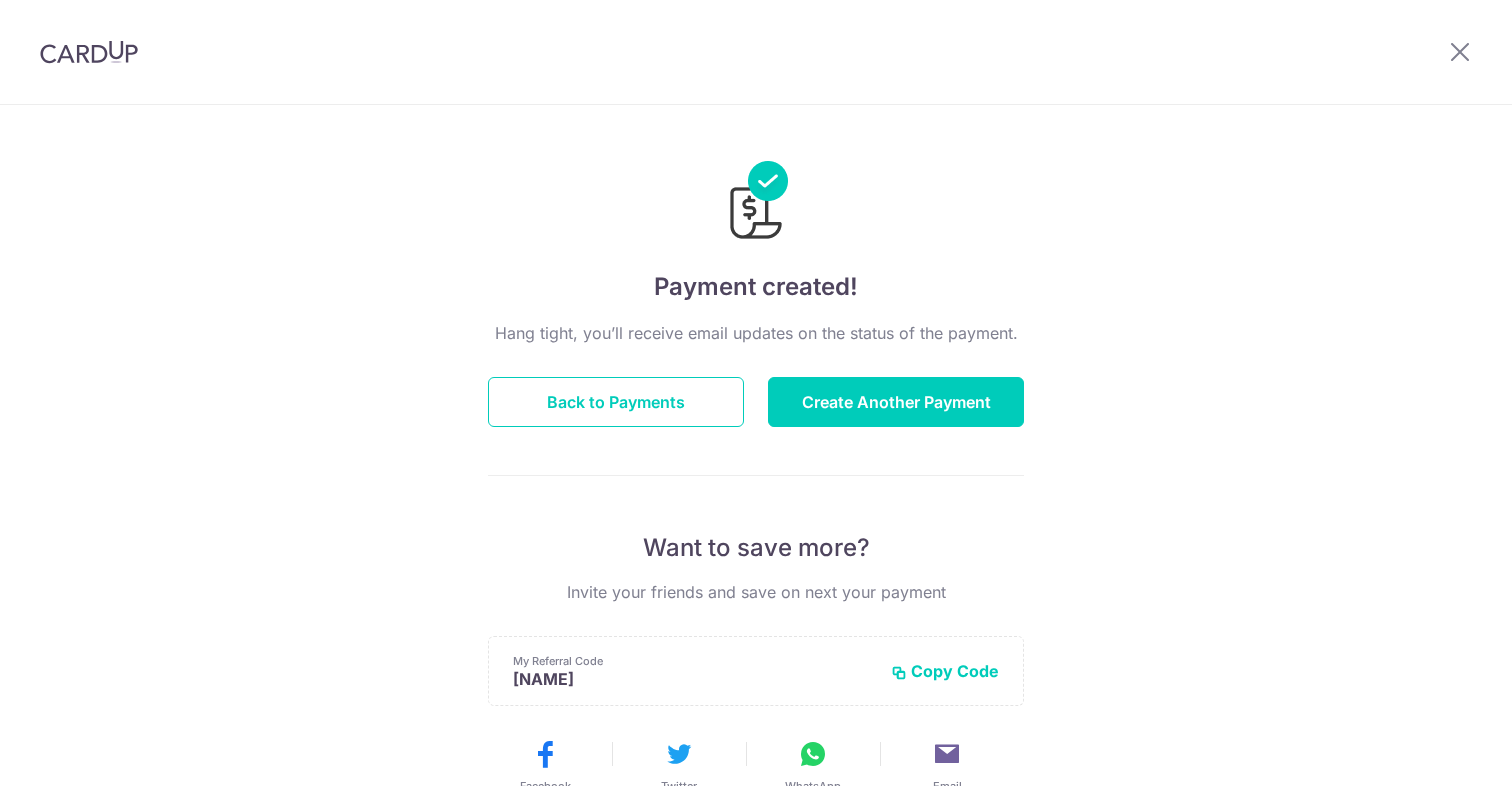 scroll, scrollTop: 0, scrollLeft: 0, axis: both 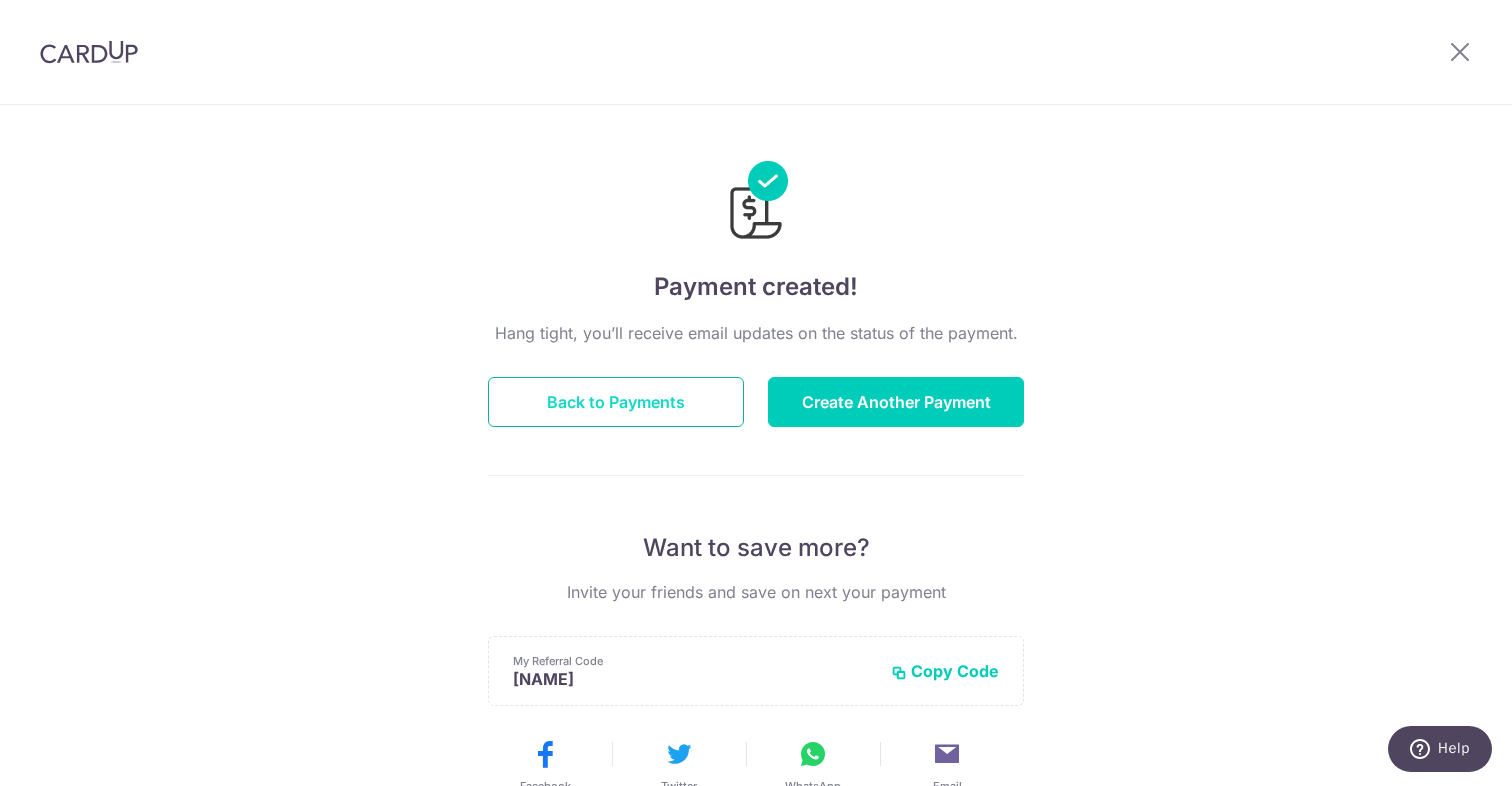click on "Back to Payments" at bounding box center [616, 402] 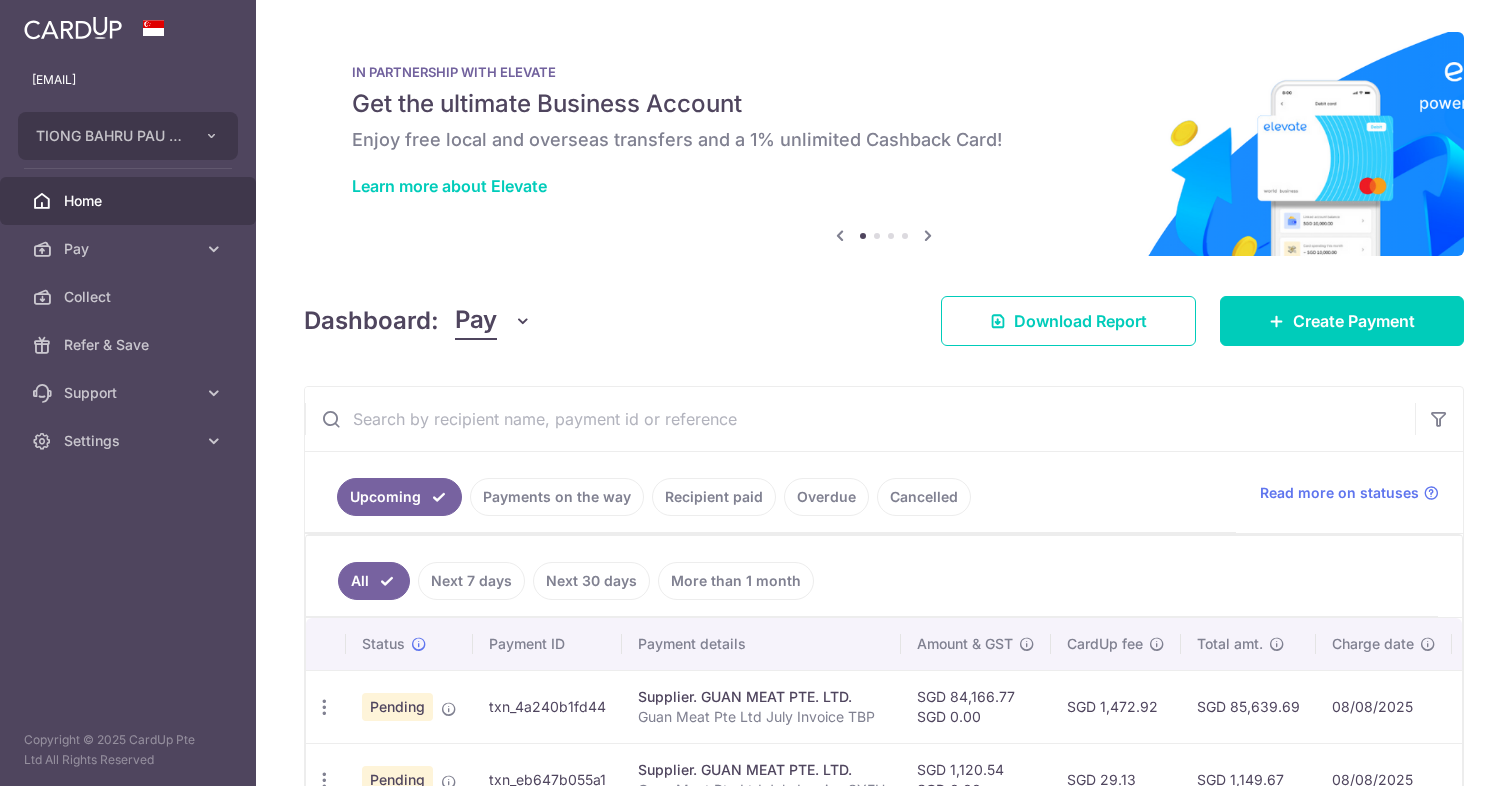 scroll, scrollTop: 0, scrollLeft: 0, axis: both 